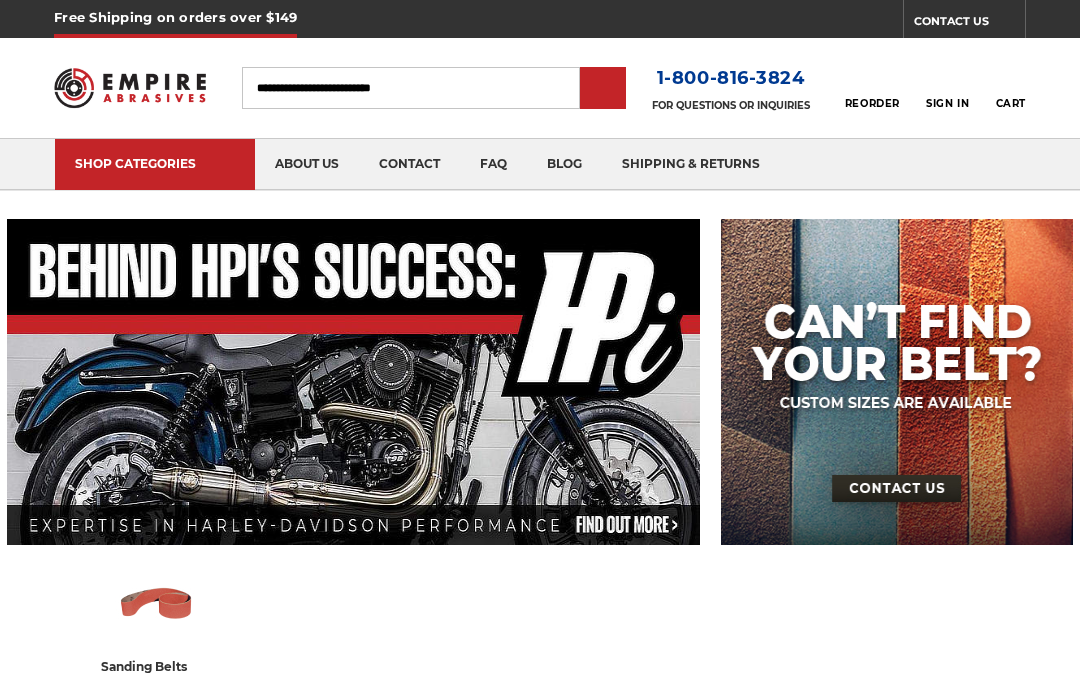 scroll, scrollTop: 466, scrollLeft: 0, axis: vertical 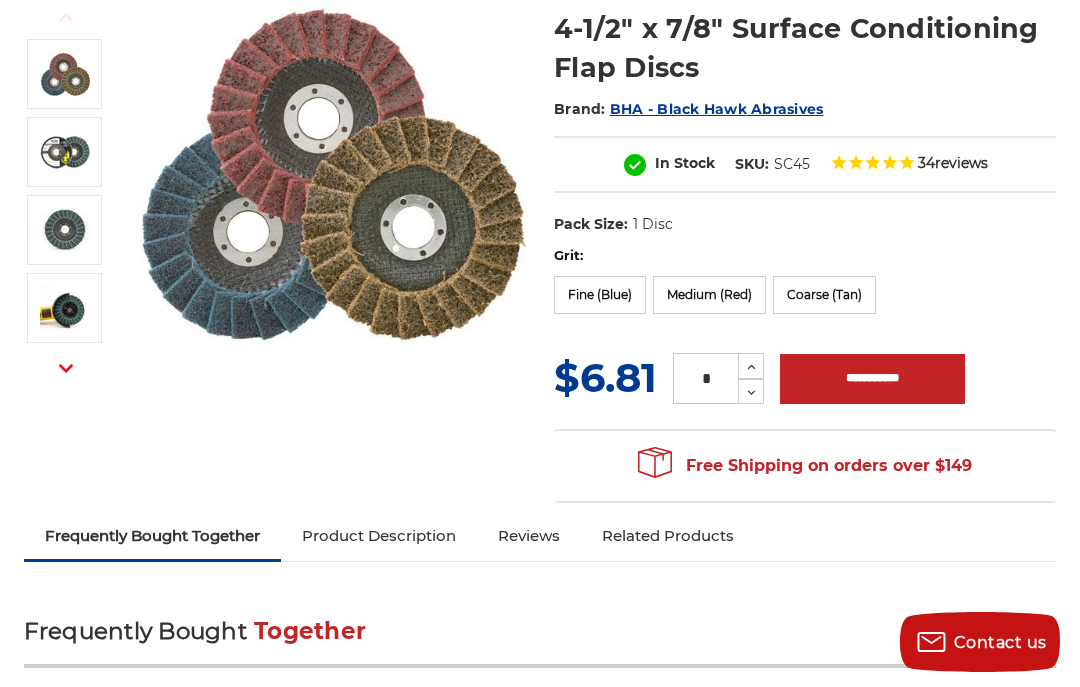 click on "Fine (Blue)" at bounding box center (600, 295) 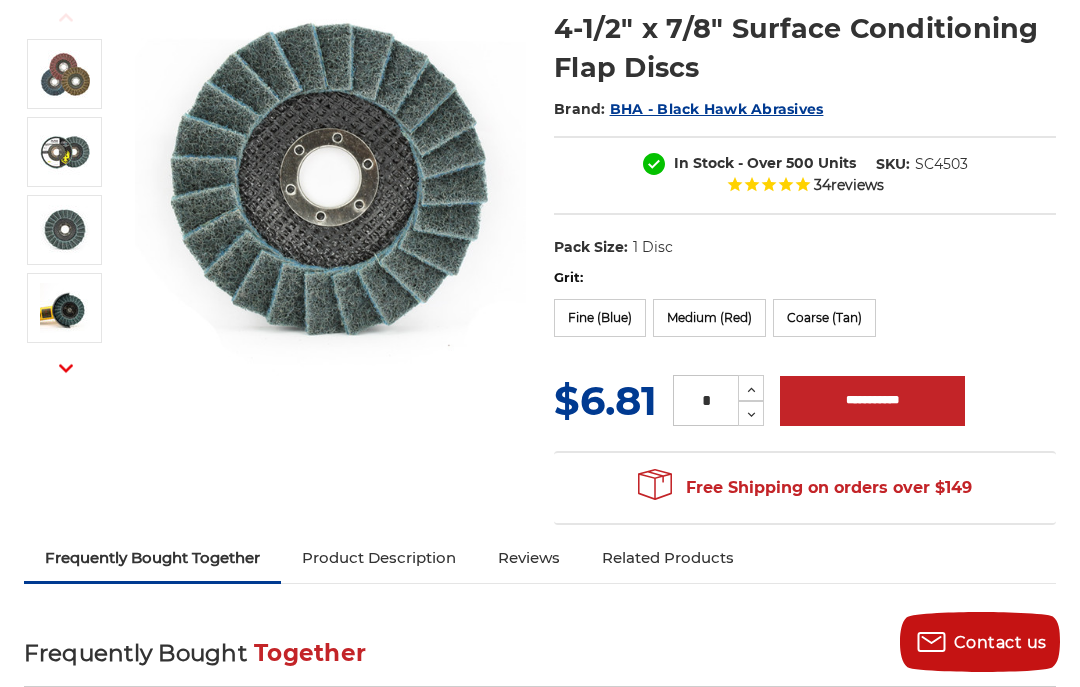 click on "Increase Quantity:" at bounding box center (751, 388) 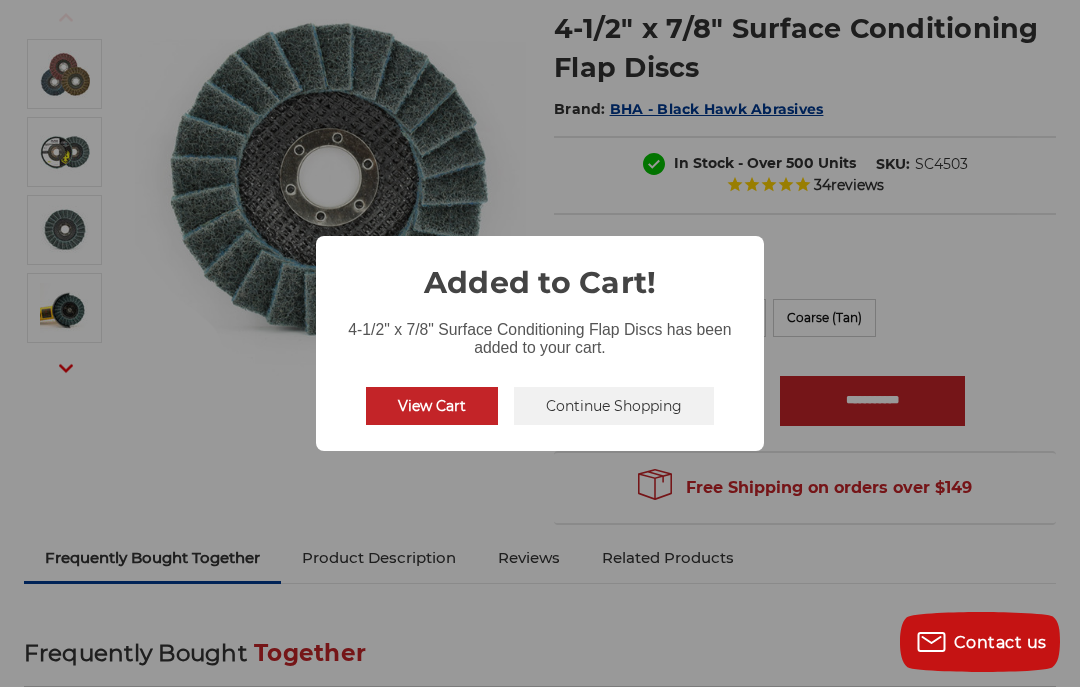 click on "Continue Shopping" at bounding box center (614, 406) 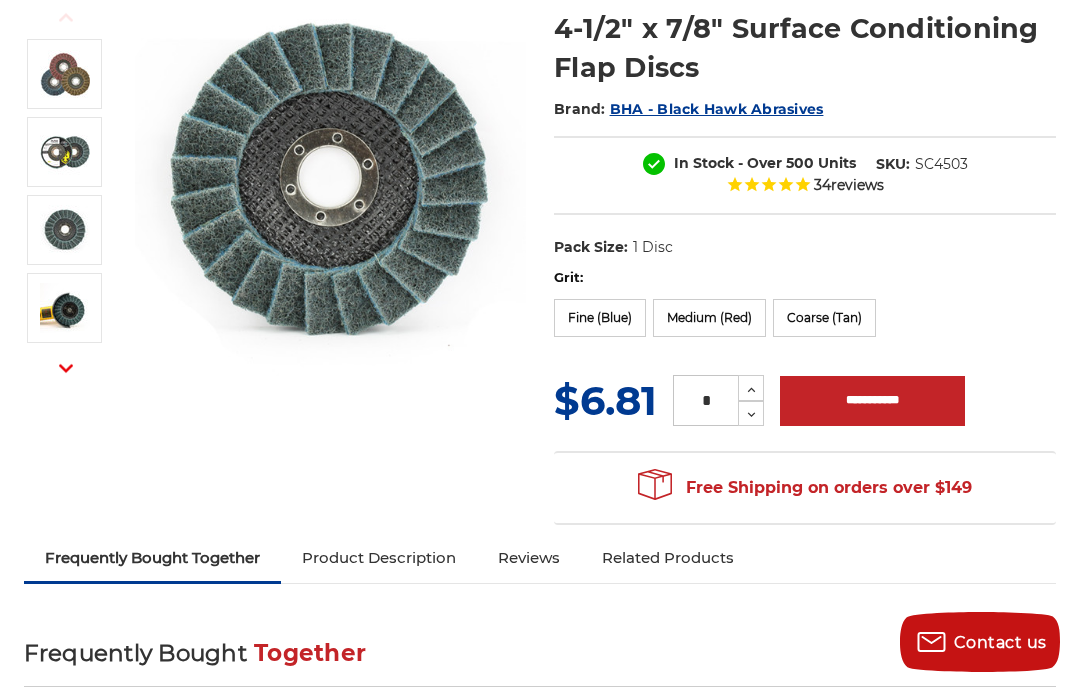 click on "Medium (Red)" at bounding box center [709, 318] 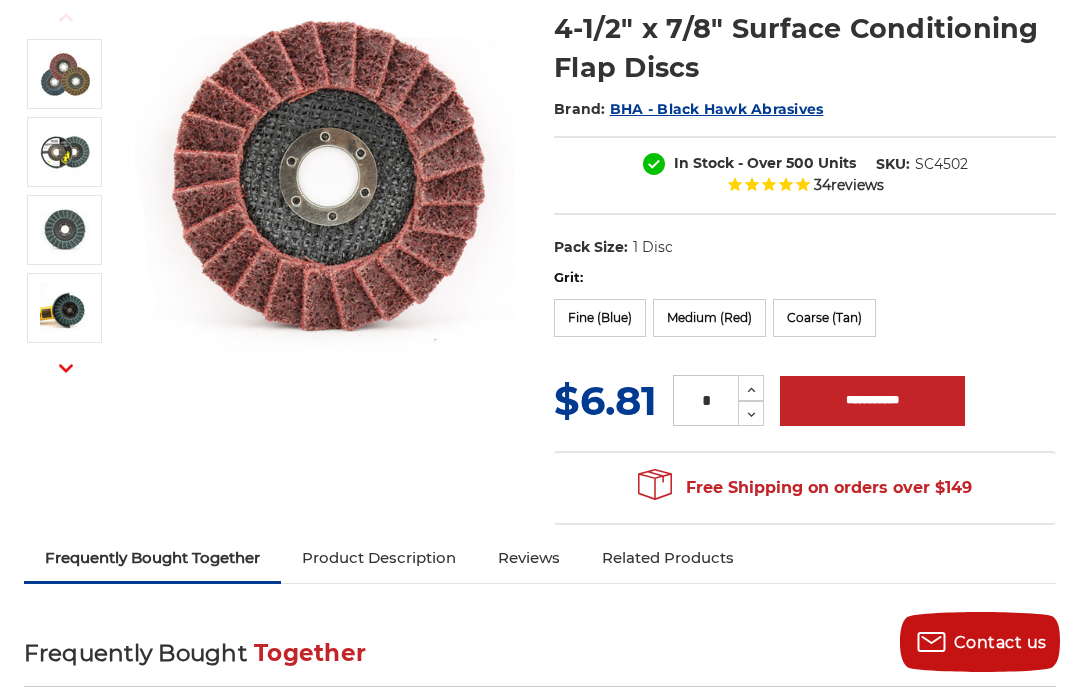 click on "**********" at bounding box center (872, 401) 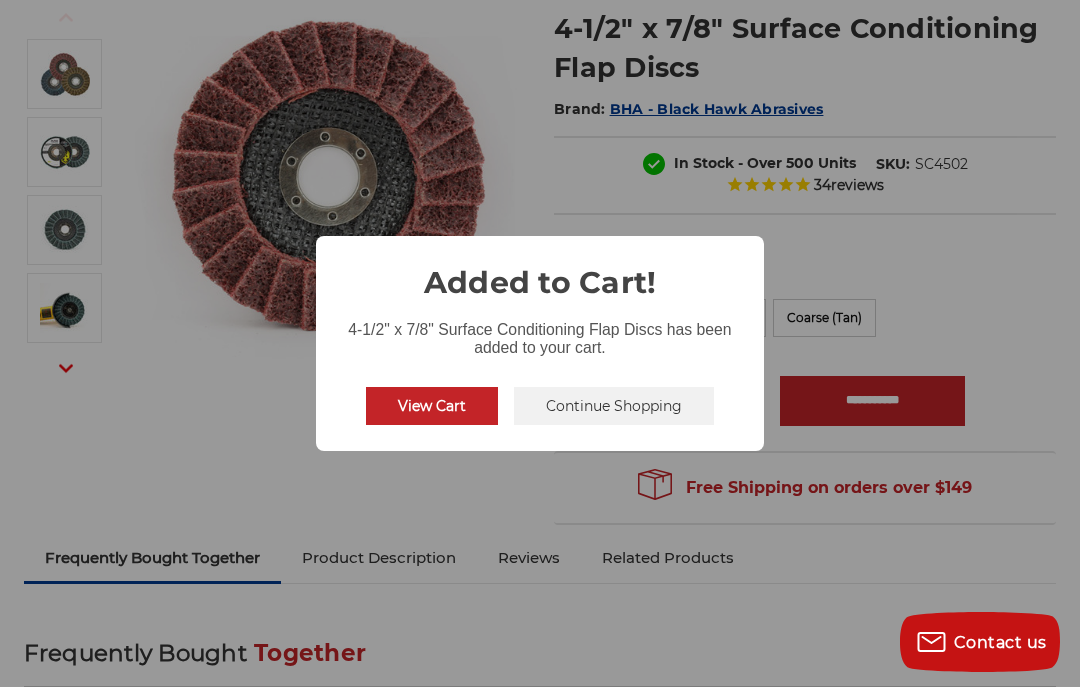 click on "Continue Shopping" at bounding box center (614, 406) 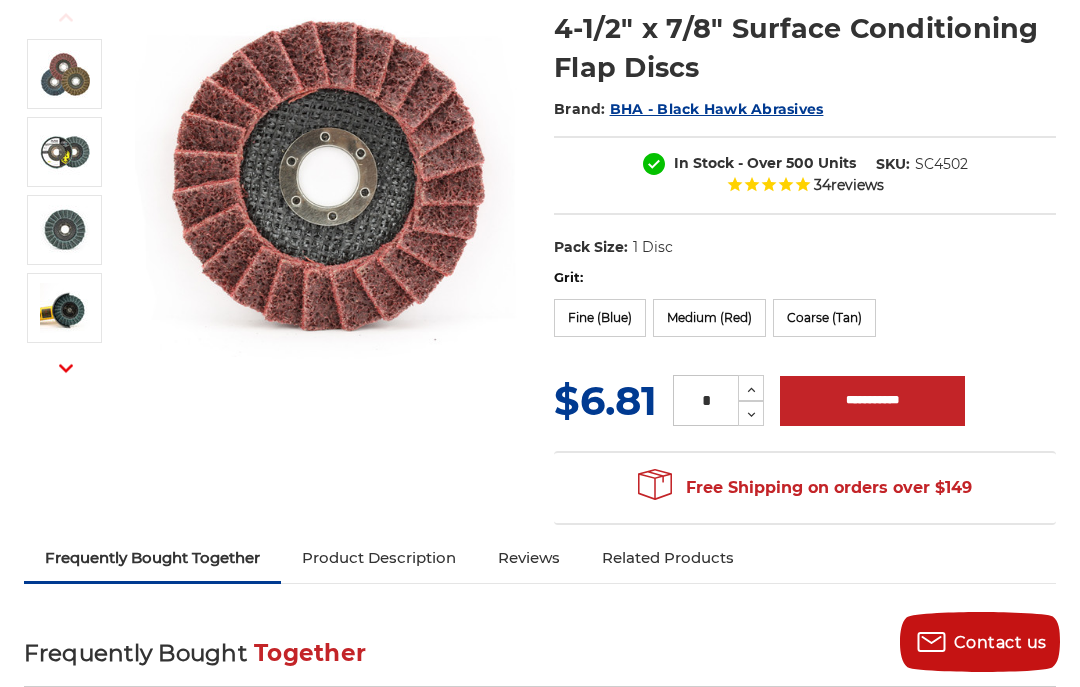 click on "Coarse (Tan)" at bounding box center (824, 318) 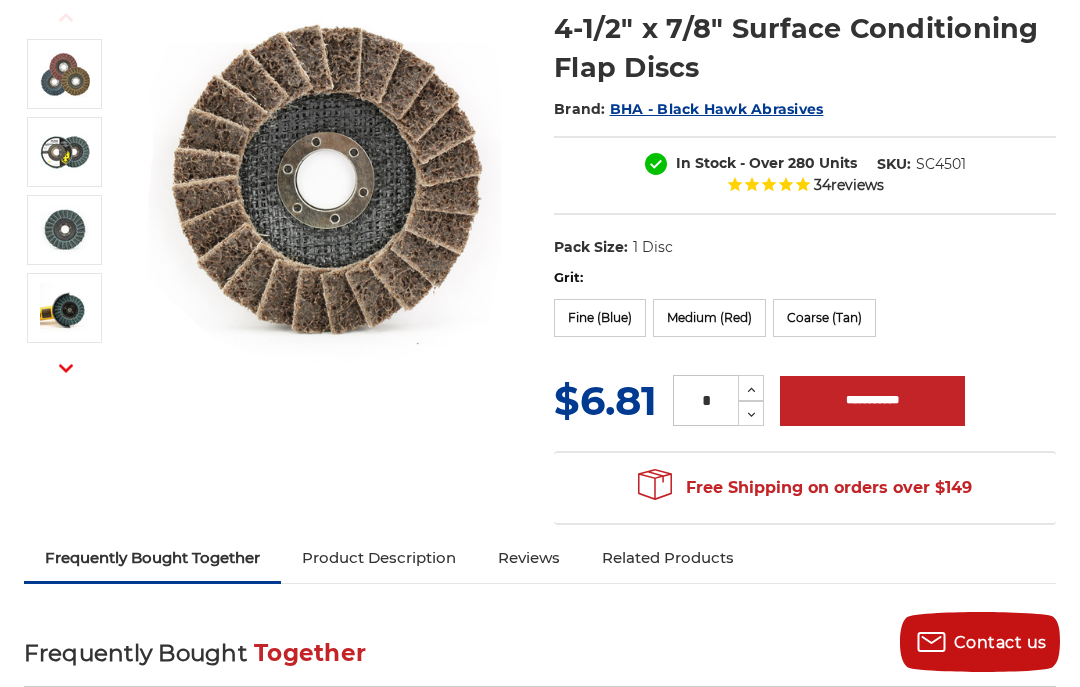 click on "**********" at bounding box center [872, 401] 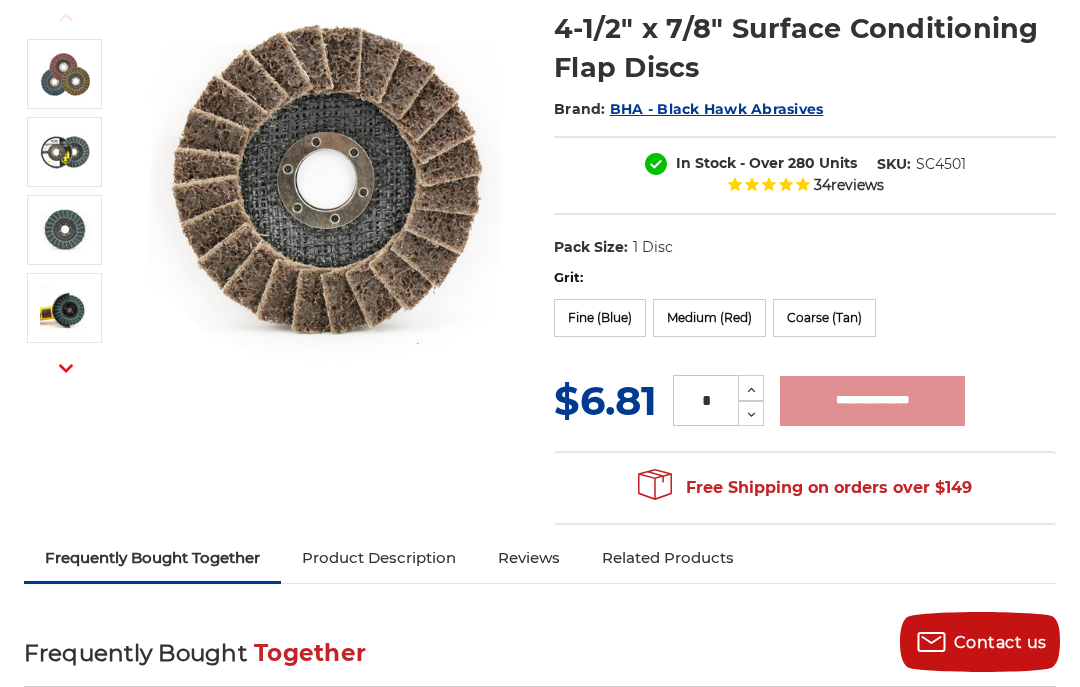 type on "**********" 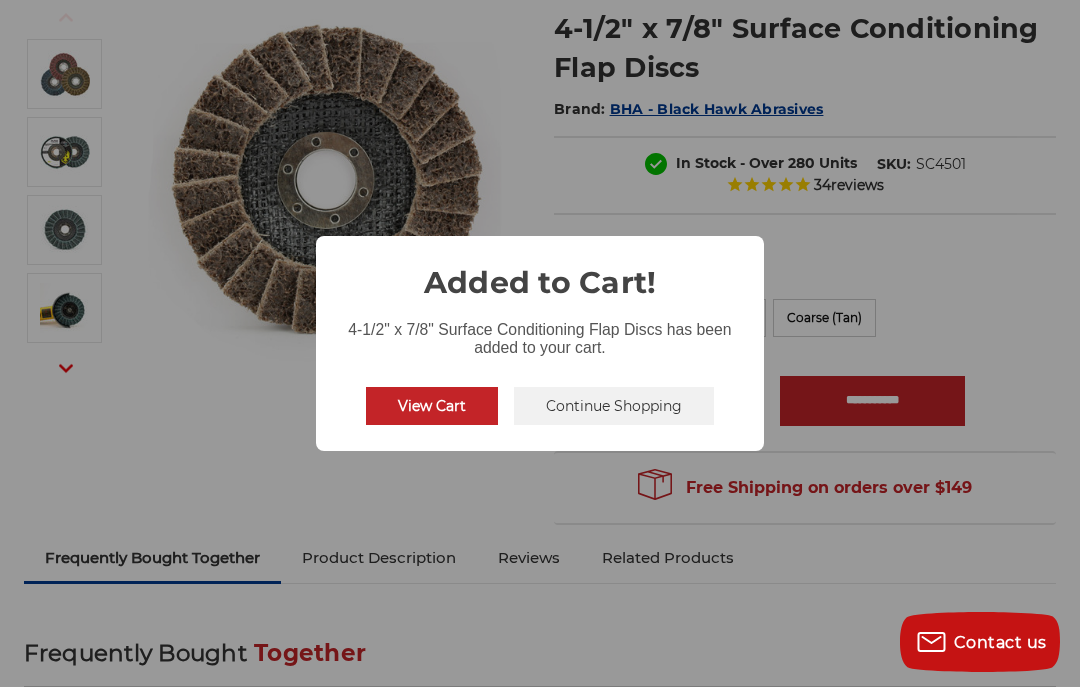 click on "Continue Shopping" at bounding box center [614, 406] 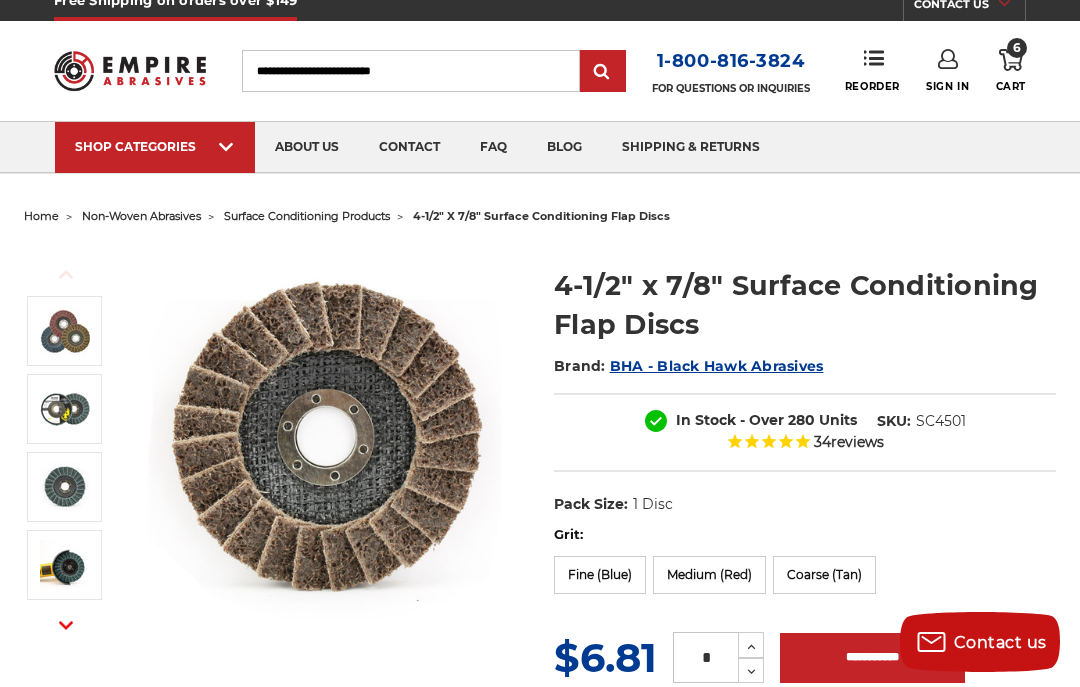 scroll, scrollTop: 15, scrollLeft: 0, axis: vertical 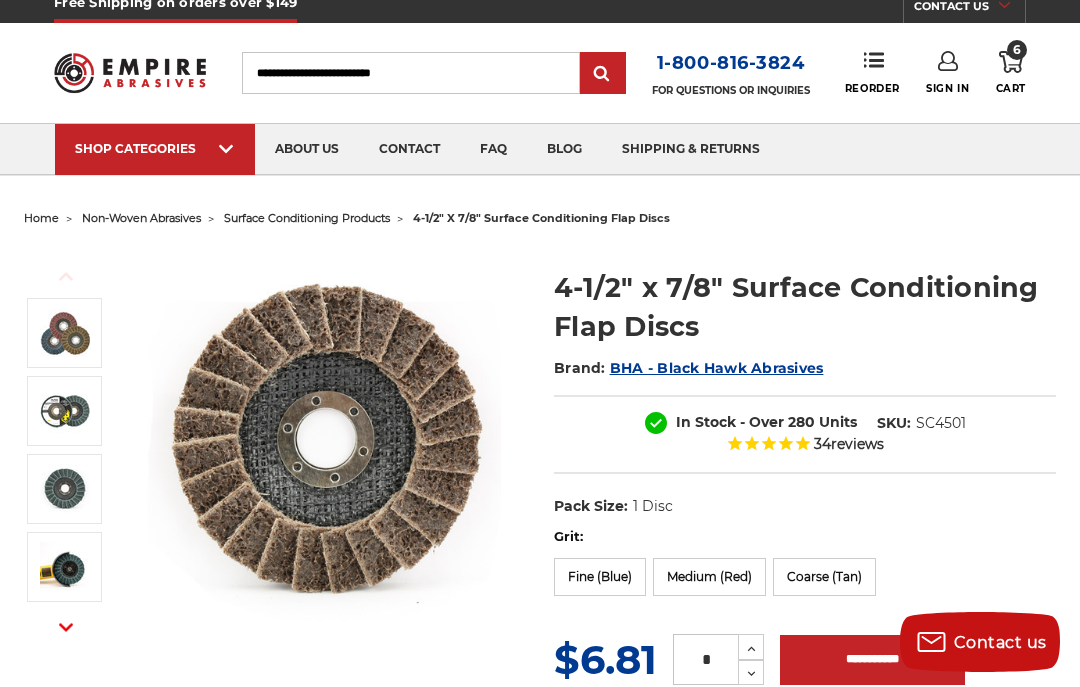 click at bounding box center (707, 174) 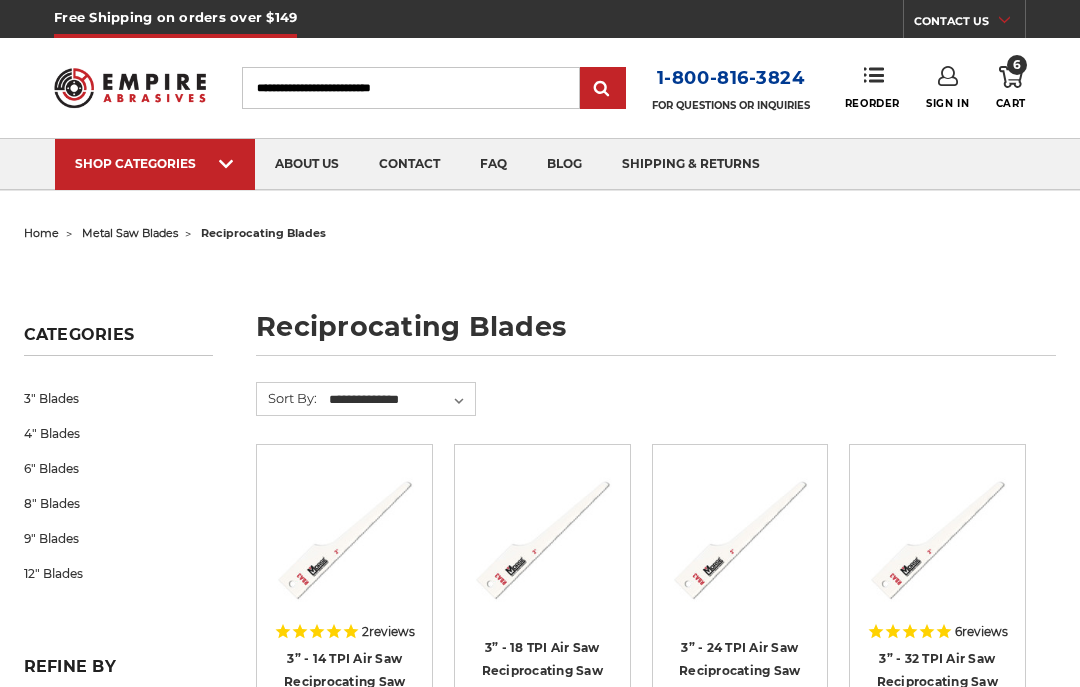 scroll, scrollTop: 180, scrollLeft: 0, axis: vertical 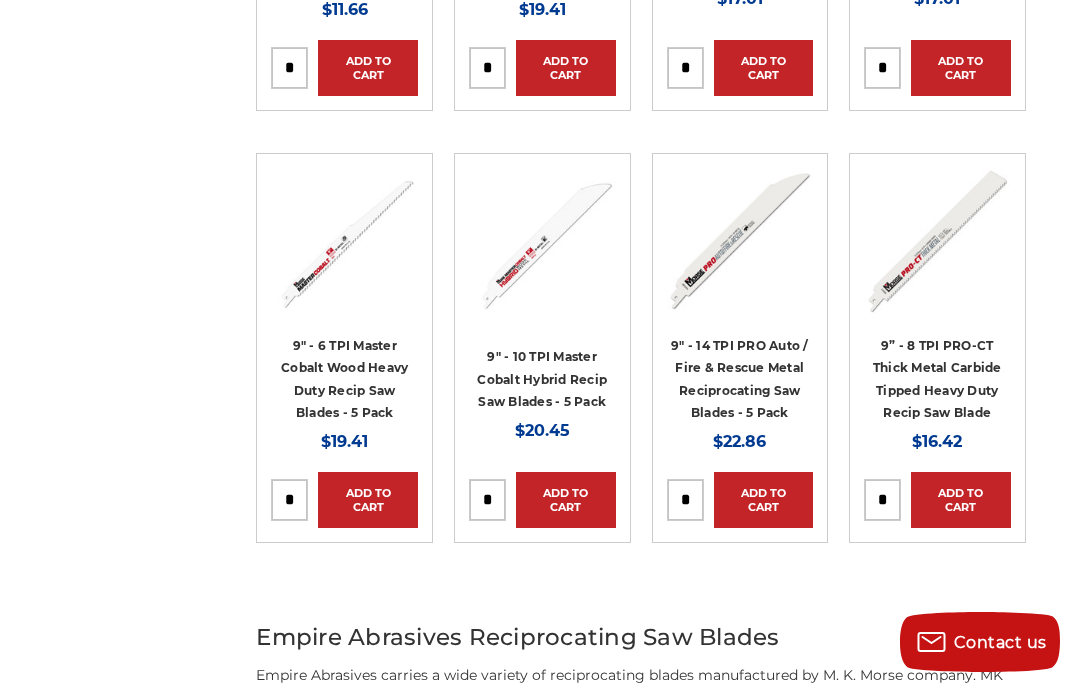 click on "Add to Cart" at bounding box center (368, 500) 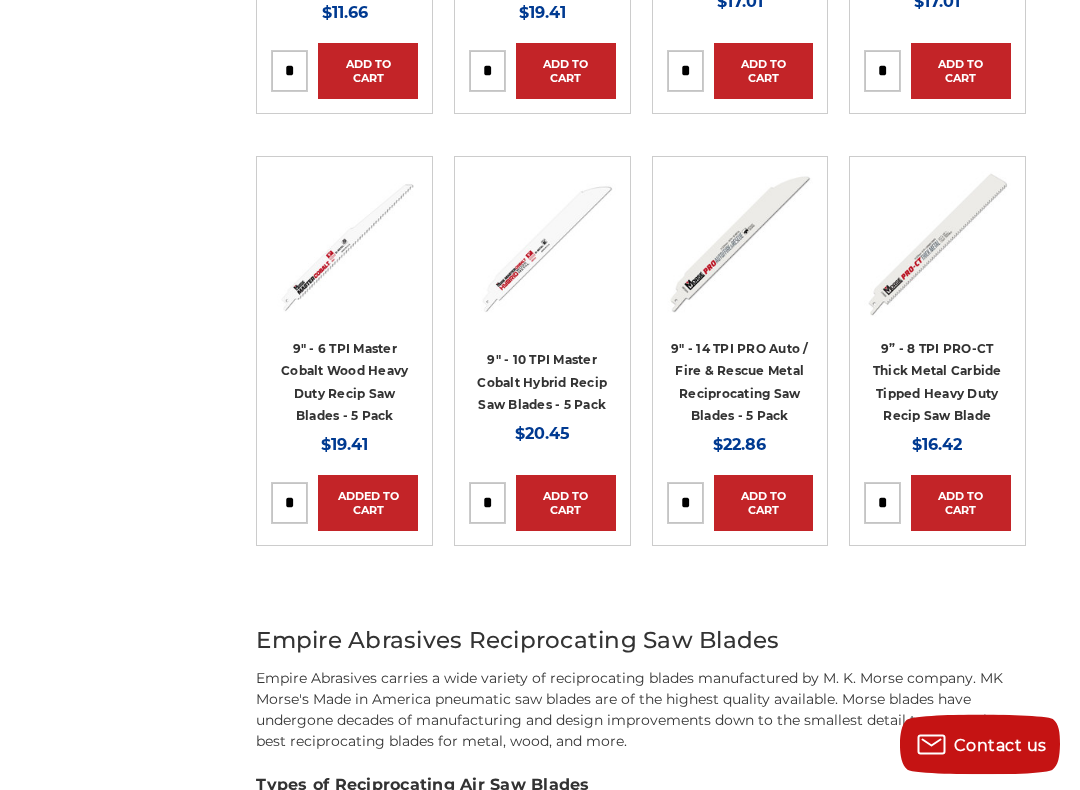 scroll, scrollTop: 2028, scrollLeft: 0, axis: vertical 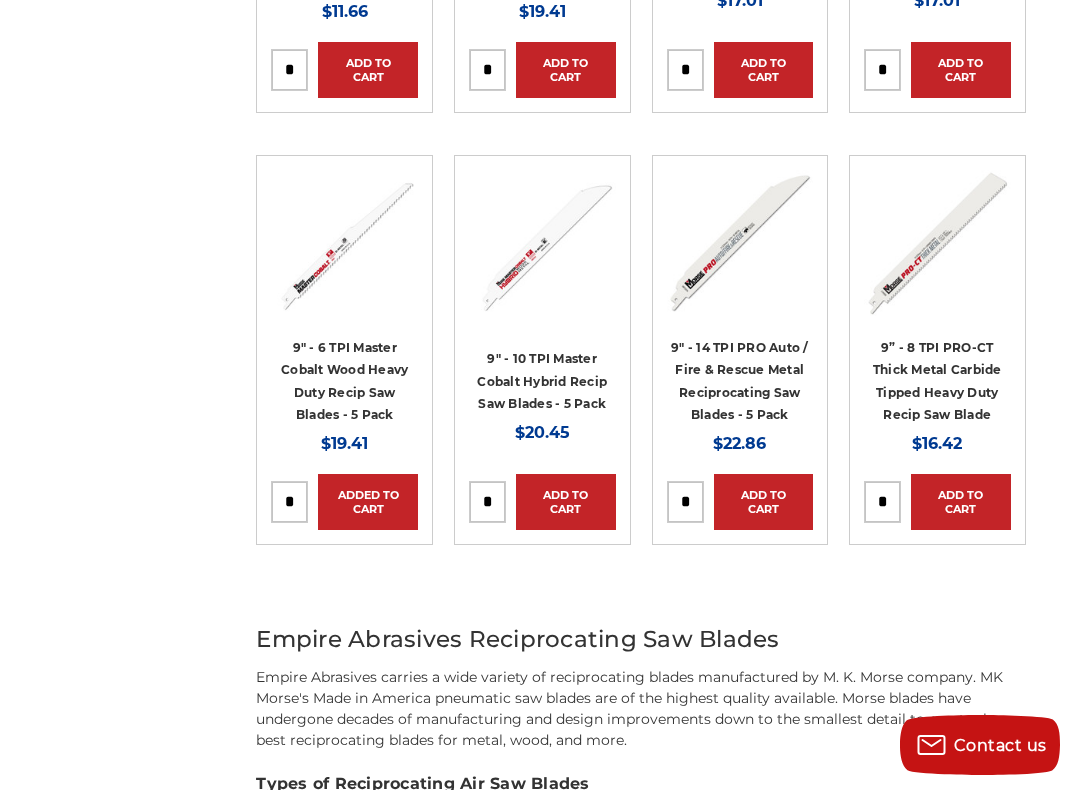 click on "9" - 10 TPI Master Cobalt Hybrid Recip Saw Blades - 5 Pack" at bounding box center (542, 381) 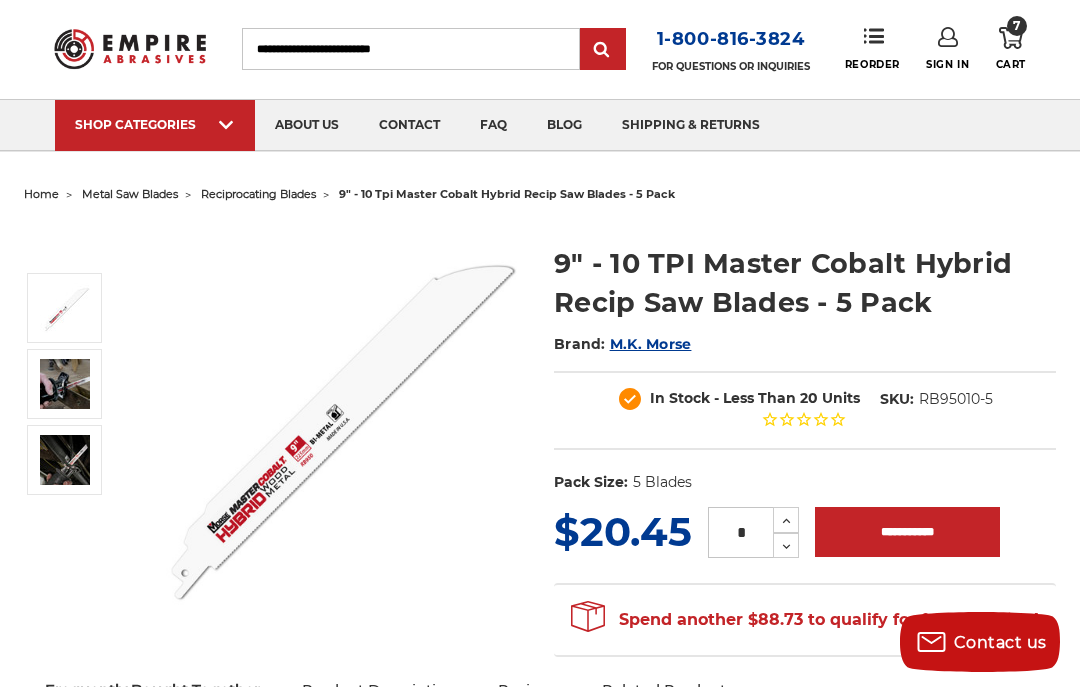 scroll, scrollTop: 0, scrollLeft: 0, axis: both 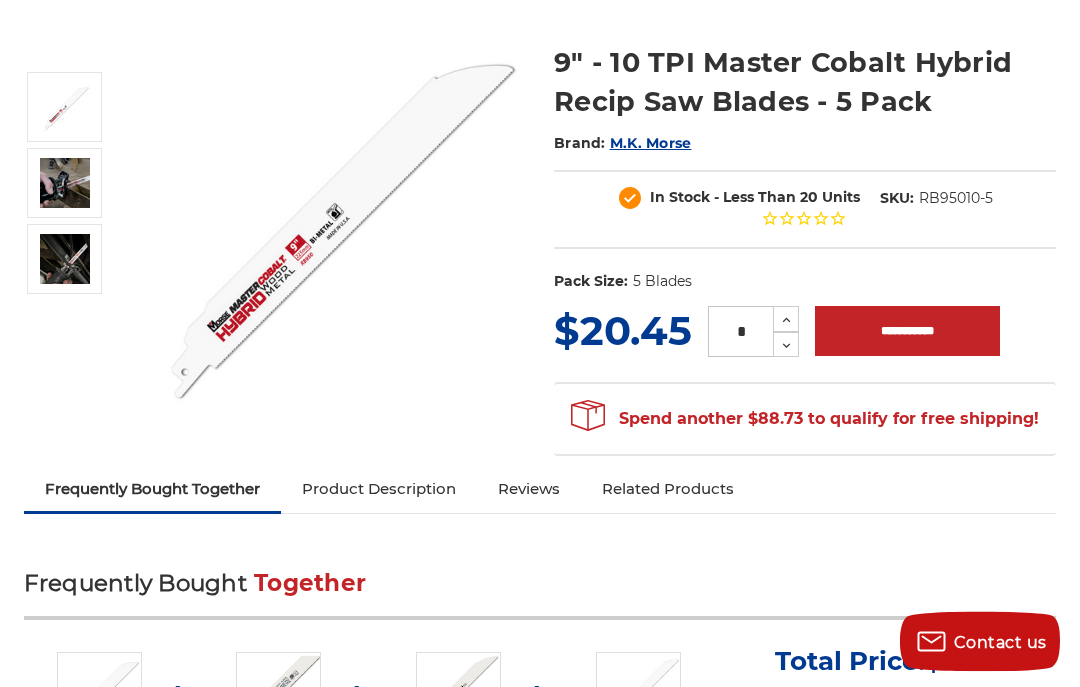 click on "**********" at bounding box center [907, 332] 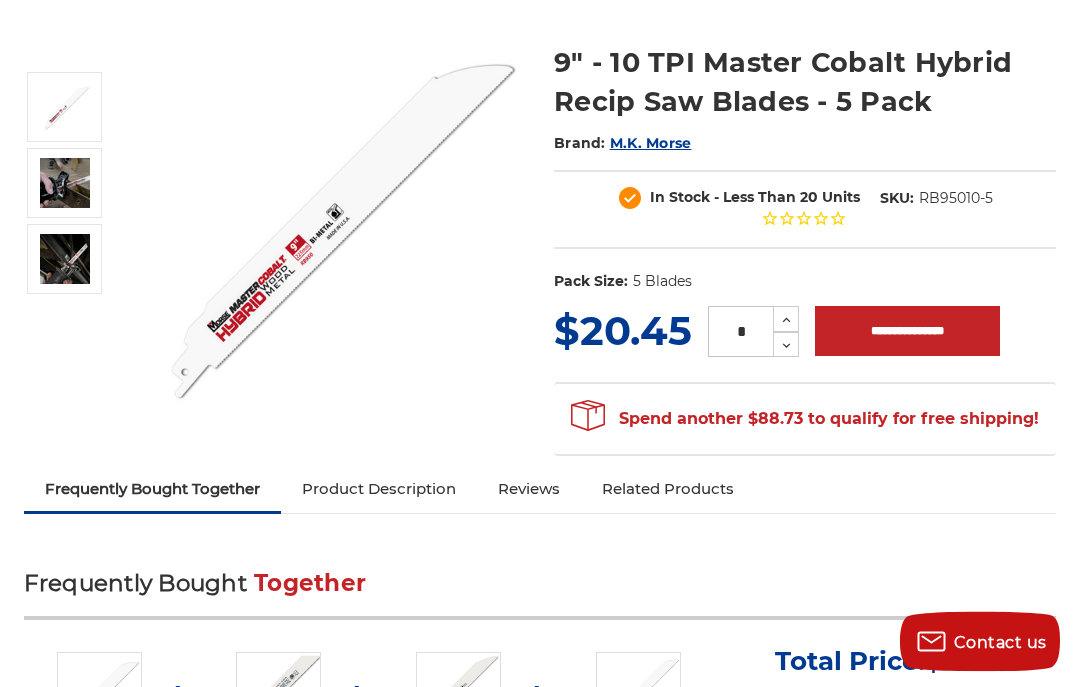 scroll, scrollTop: 240, scrollLeft: 0, axis: vertical 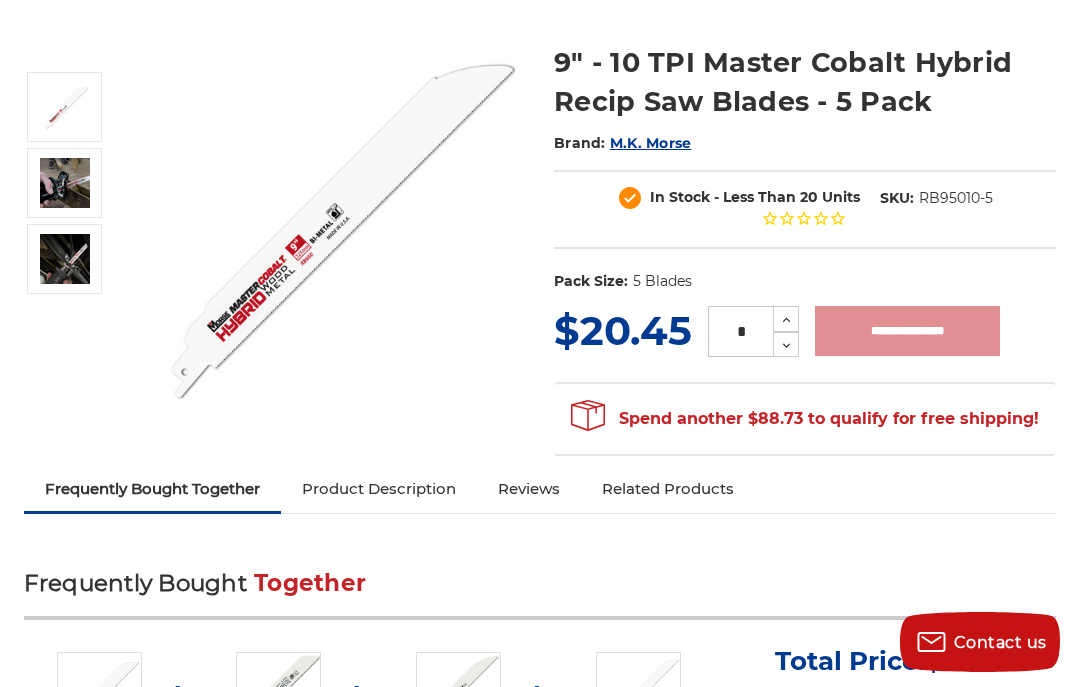 type on "**********" 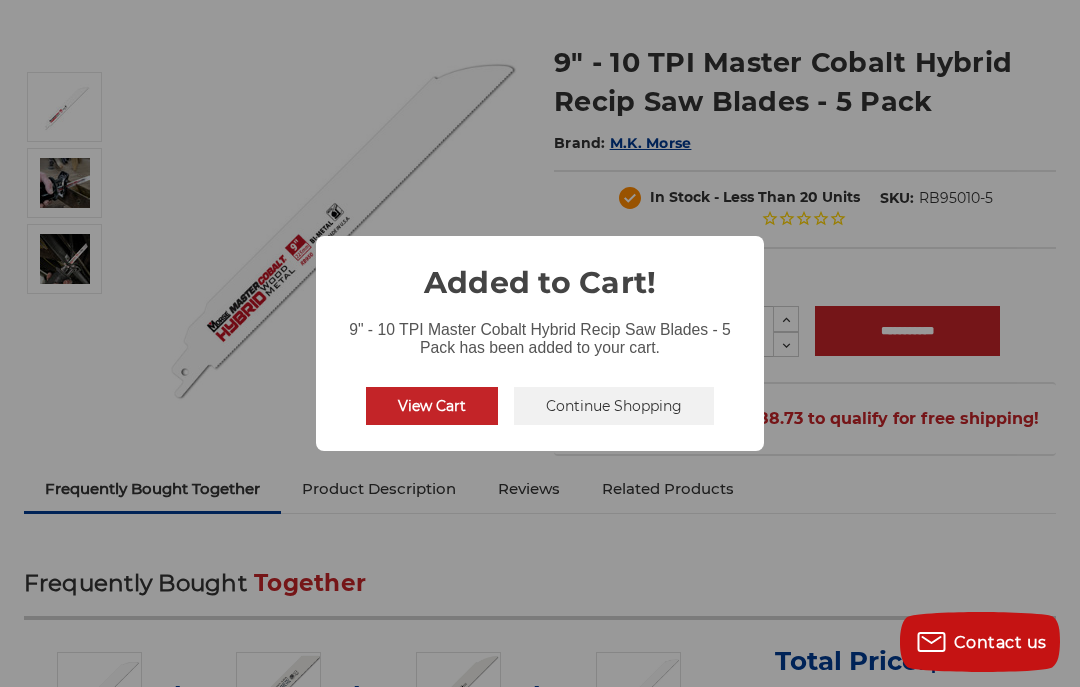 click on "View Cart" at bounding box center (432, 406) 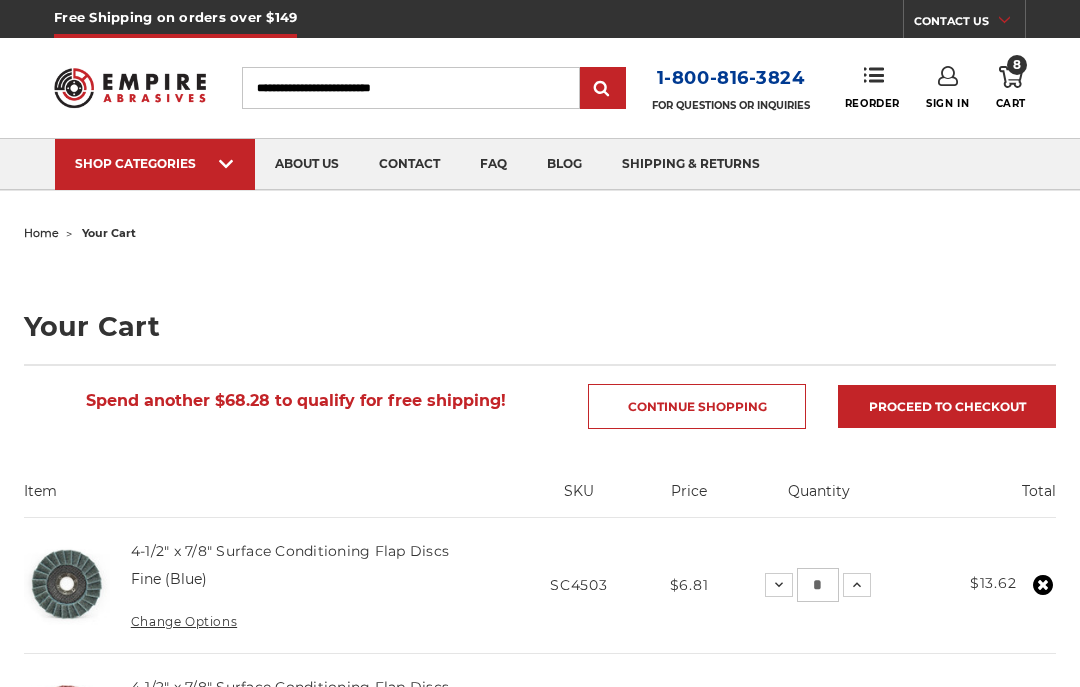 scroll, scrollTop: 0, scrollLeft: 0, axis: both 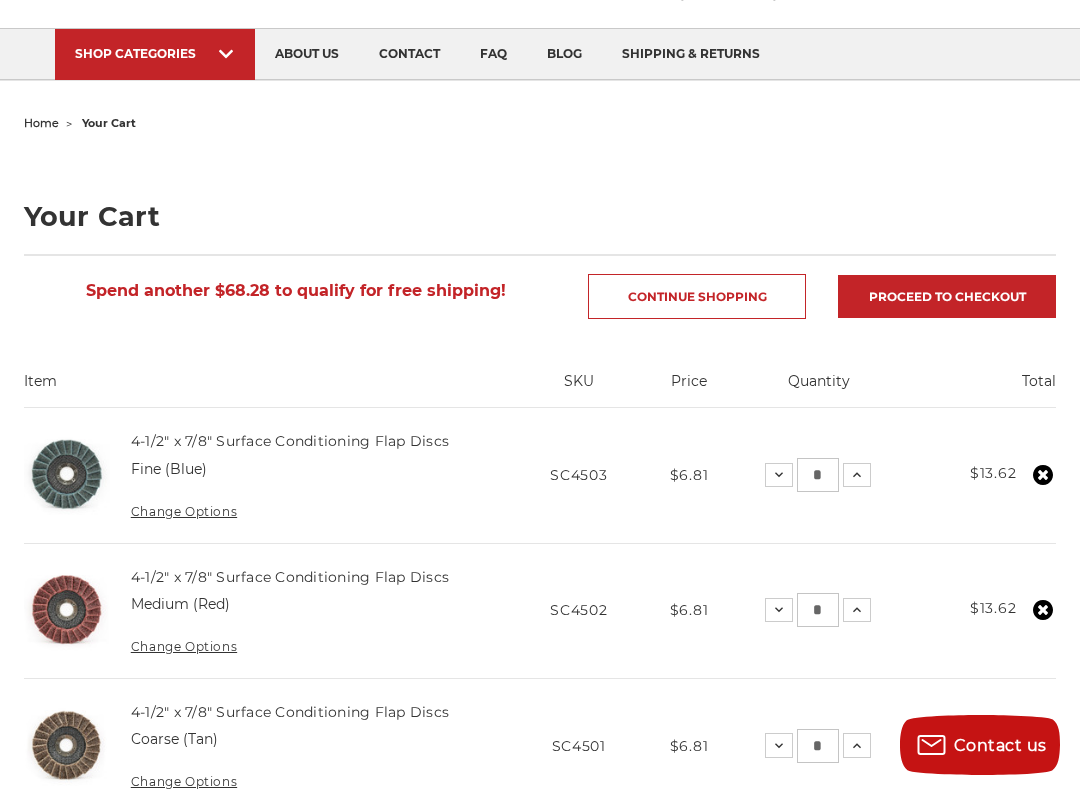 click at bounding box center [544, 79] 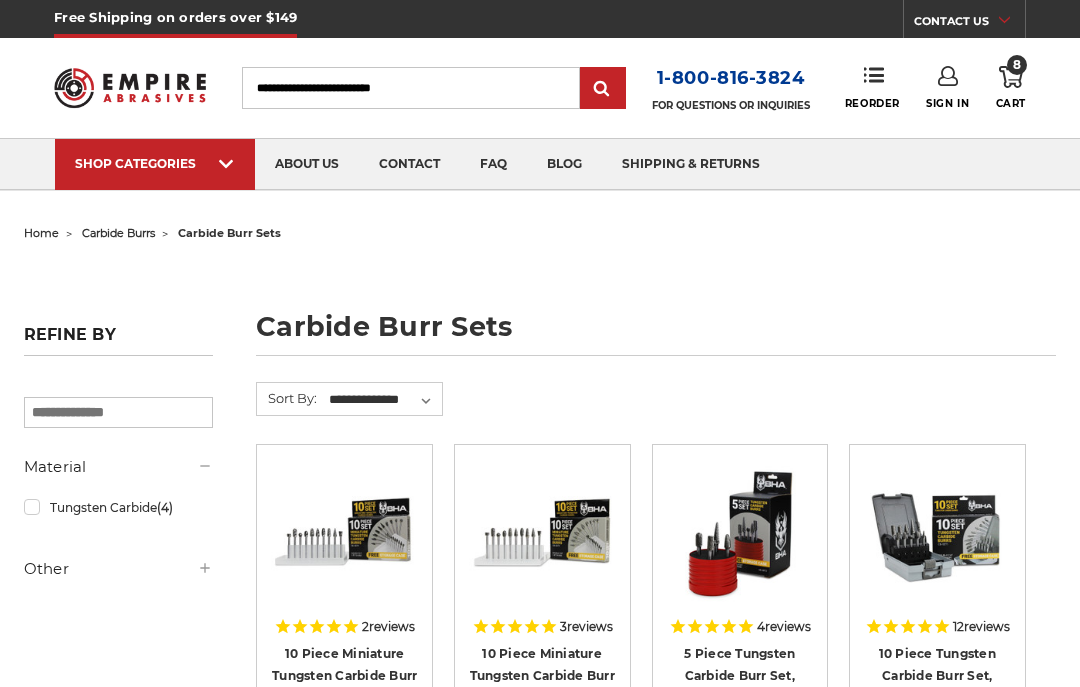 scroll, scrollTop: 0, scrollLeft: 0, axis: both 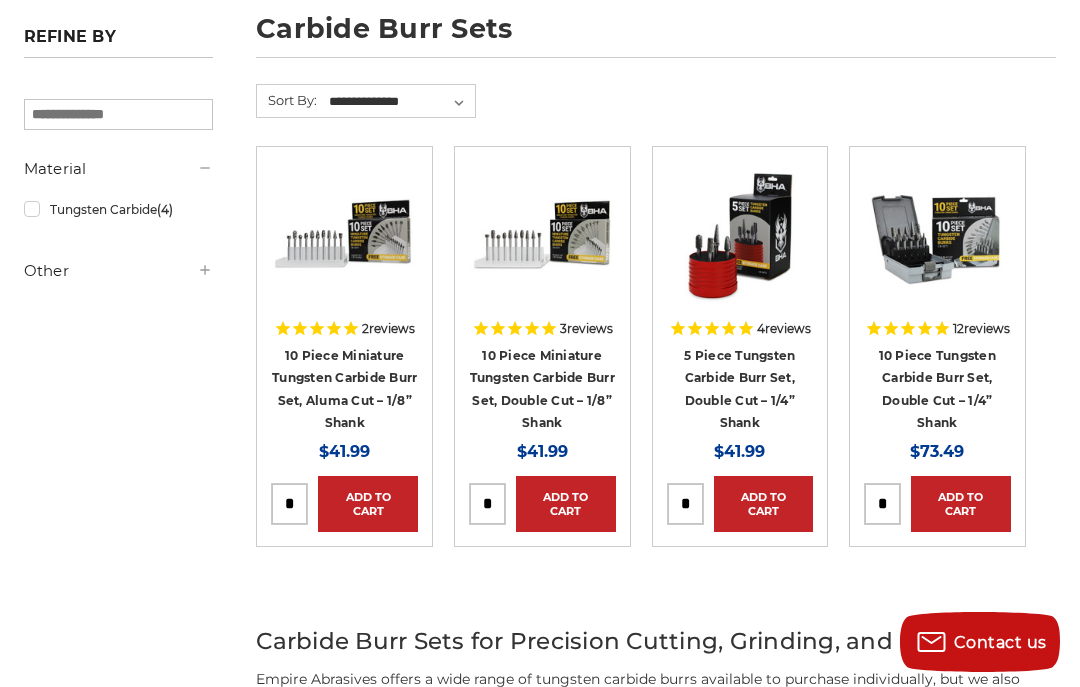 click on "Quick view" at bounding box center [345, 234] 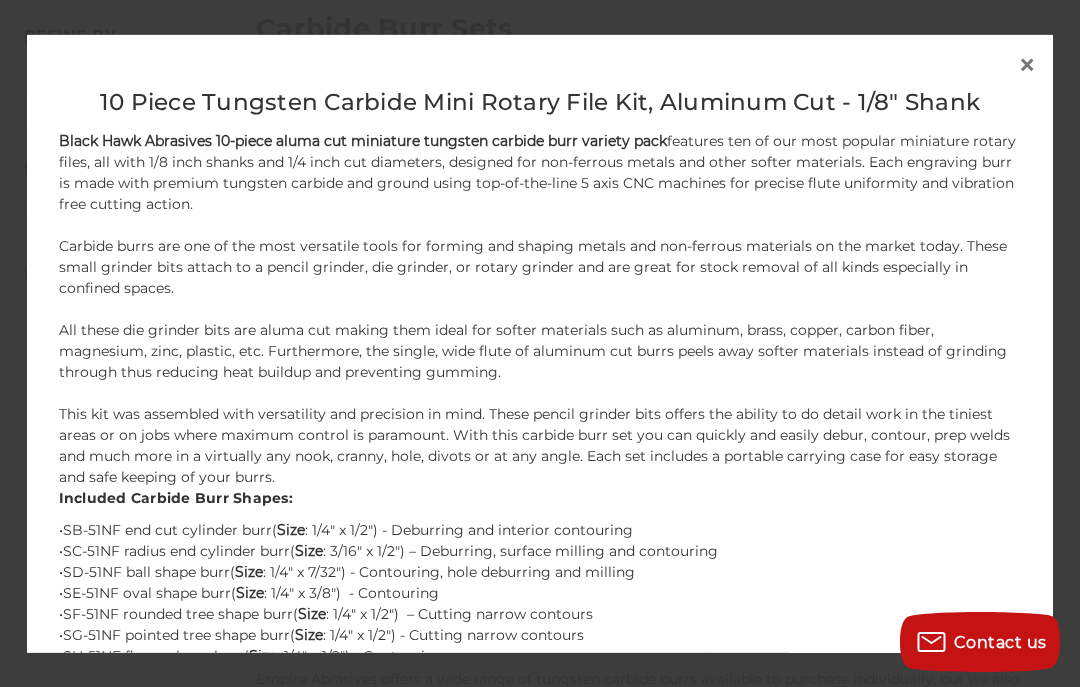 scroll, scrollTop: 571, scrollLeft: 0, axis: vertical 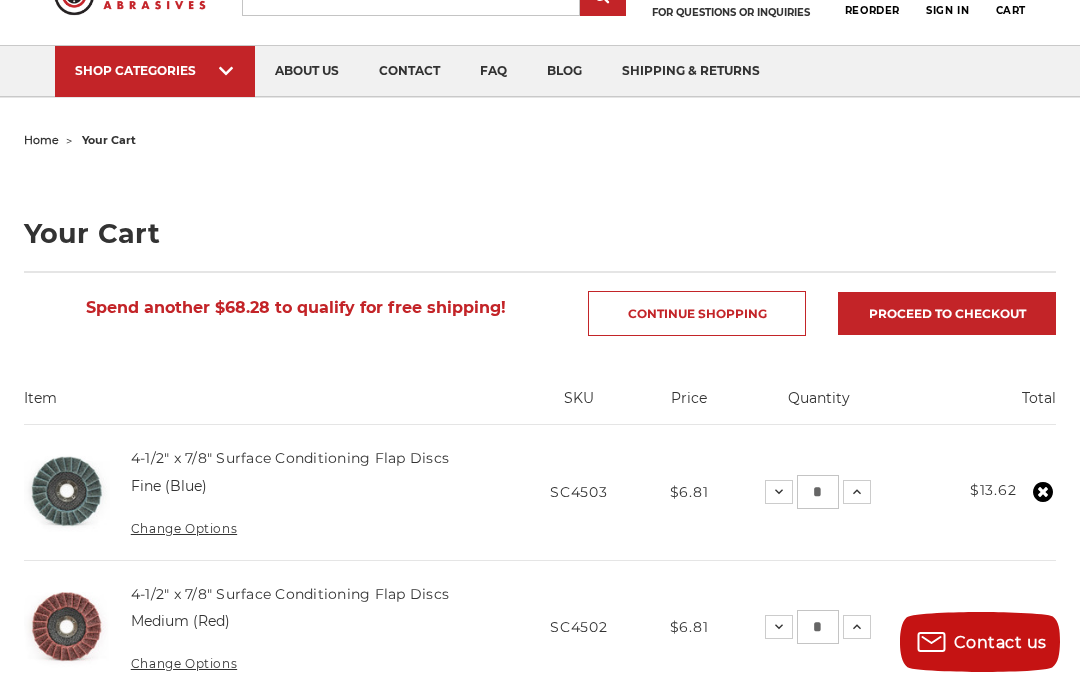 click at bounding box center [544, 96] 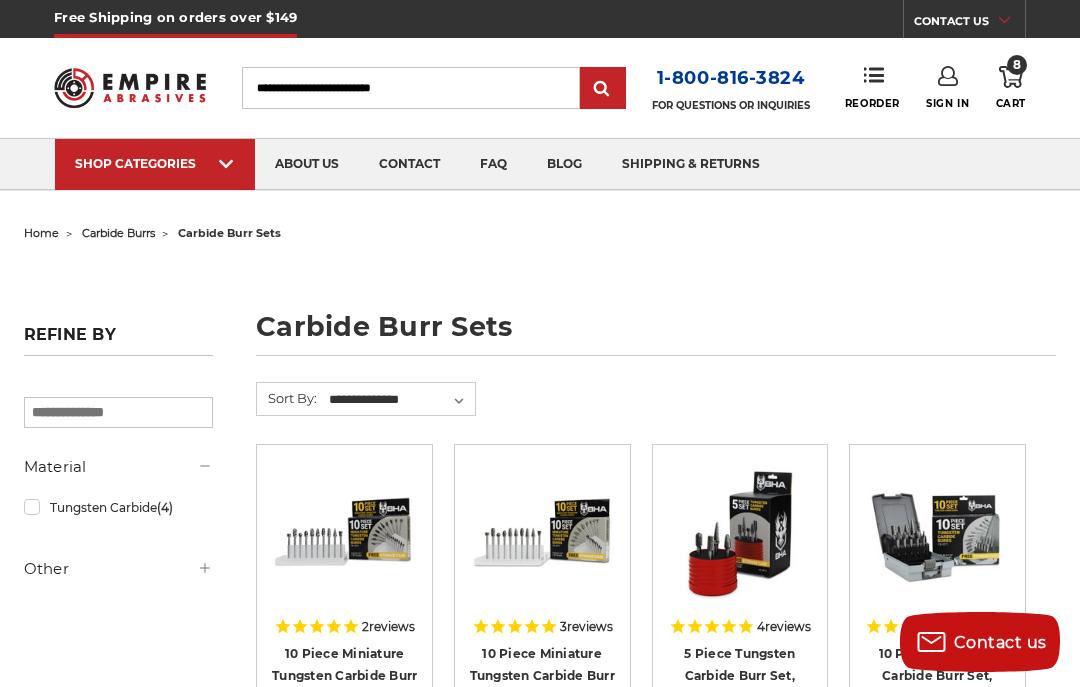 scroll, scrollTop: 157, scrollLeft: 0, axis: vertical 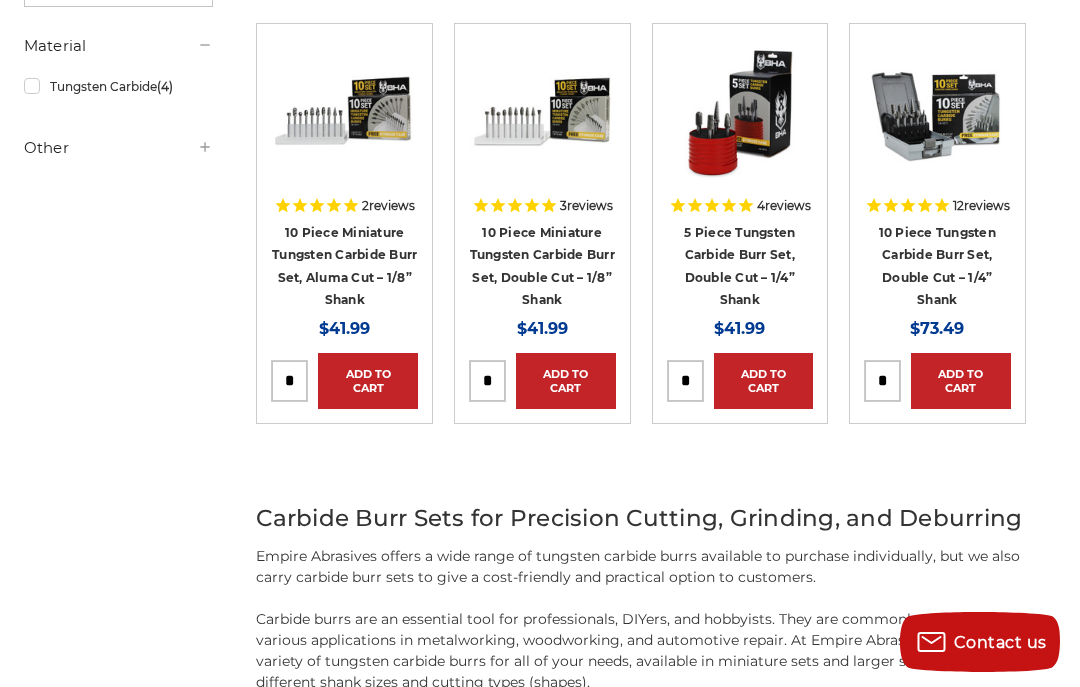 click on "5 Piece Tungsten Carbide Burr Set, Double Cut – 1/4” Shank" at bounding box center (739, 266) 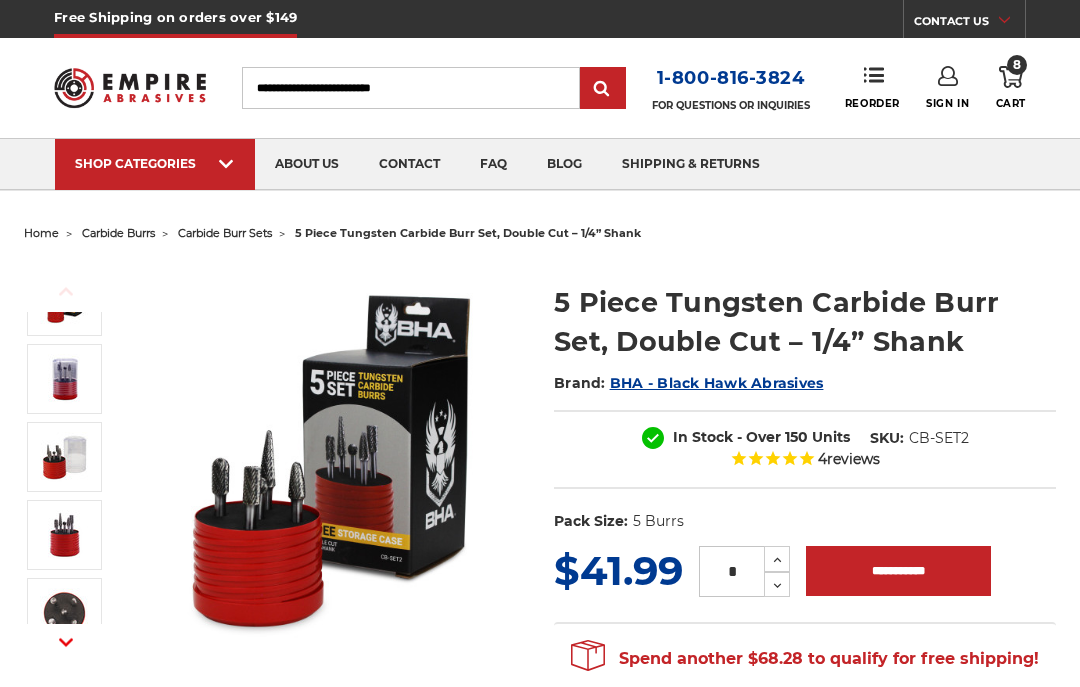 scroll, scrollTop: 0, scrollLeft: 0, axis: both 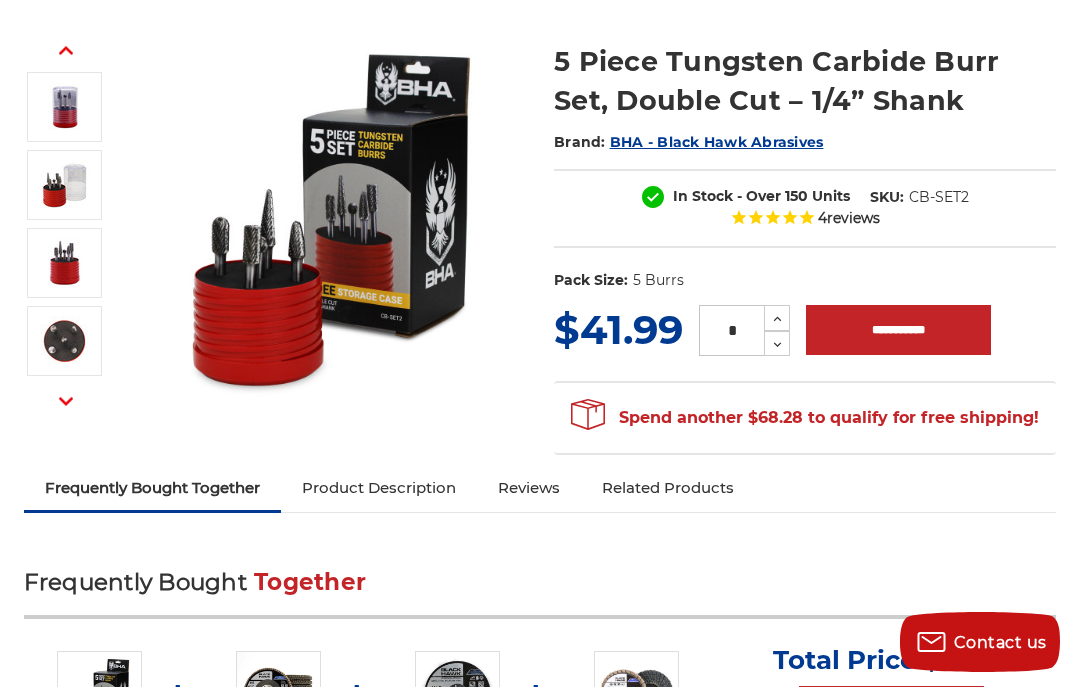 click on "**********" at bounding box center (898, 330) 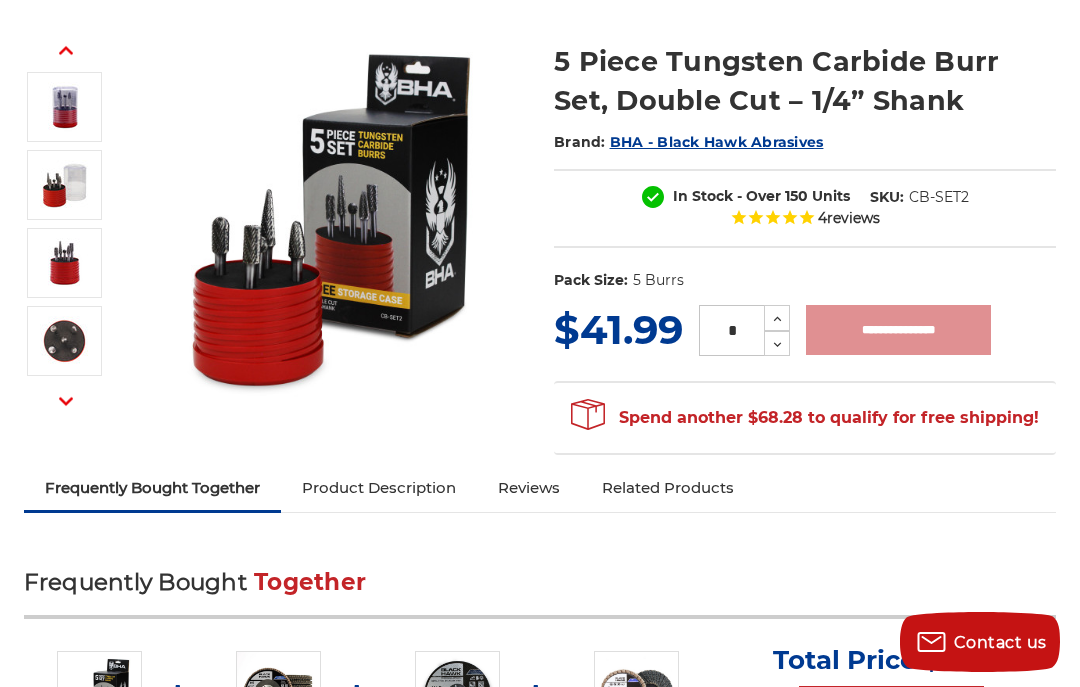 type on "**********" 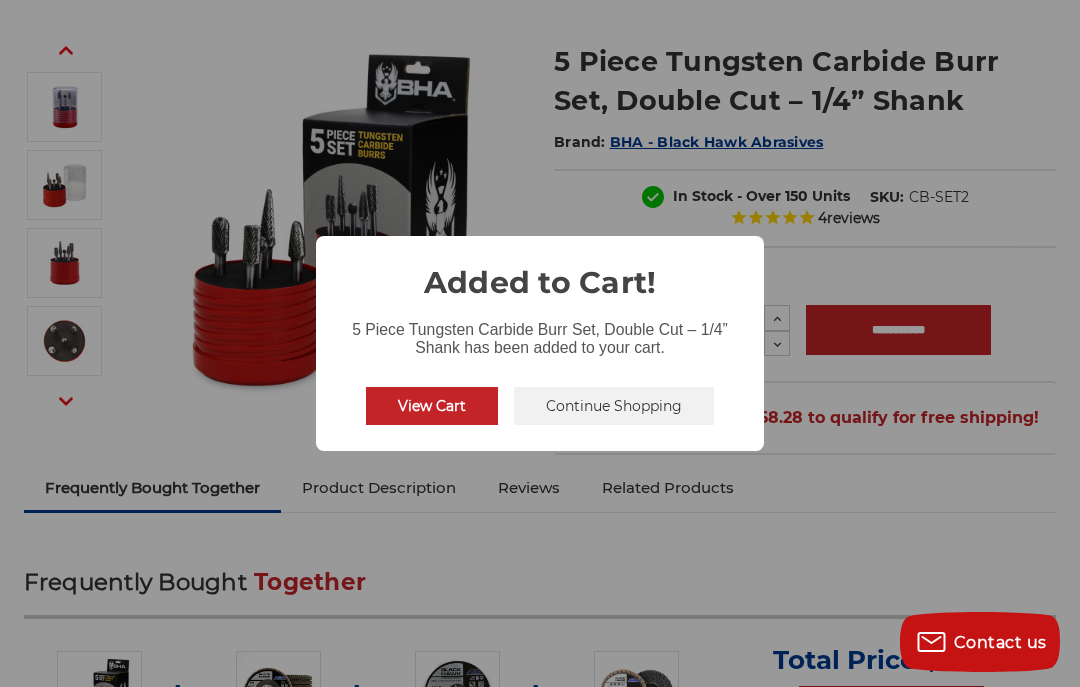 click on "Continue Shopping" at bounding box center (614, 406) 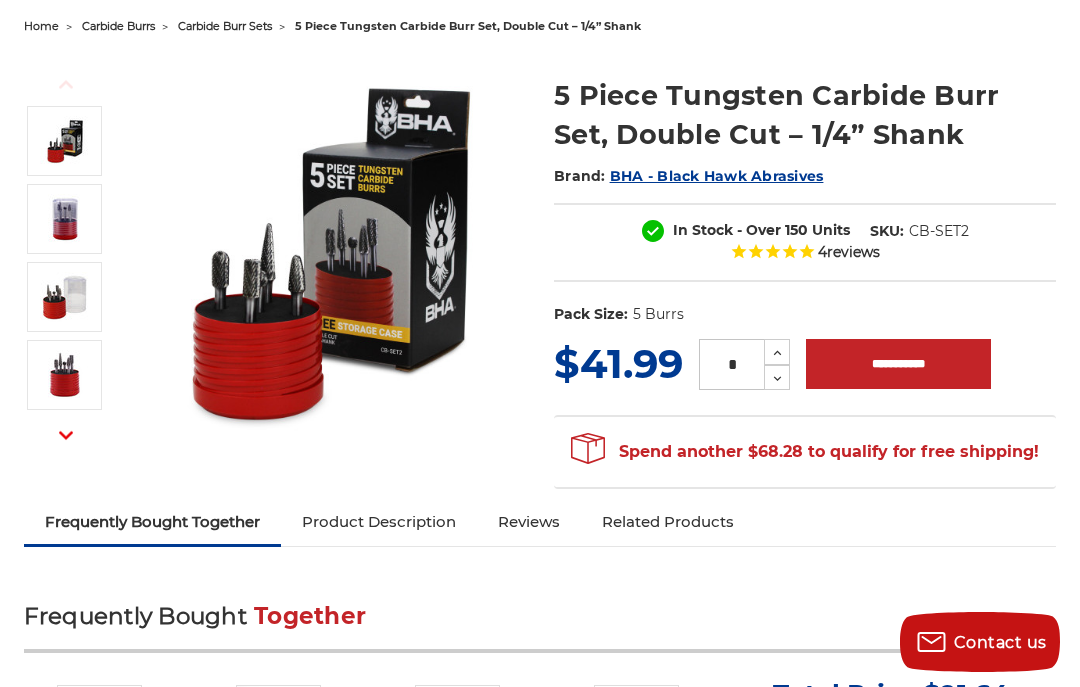 scroll, scrollTop: 206, scrollLeft: 0, axis: vertical 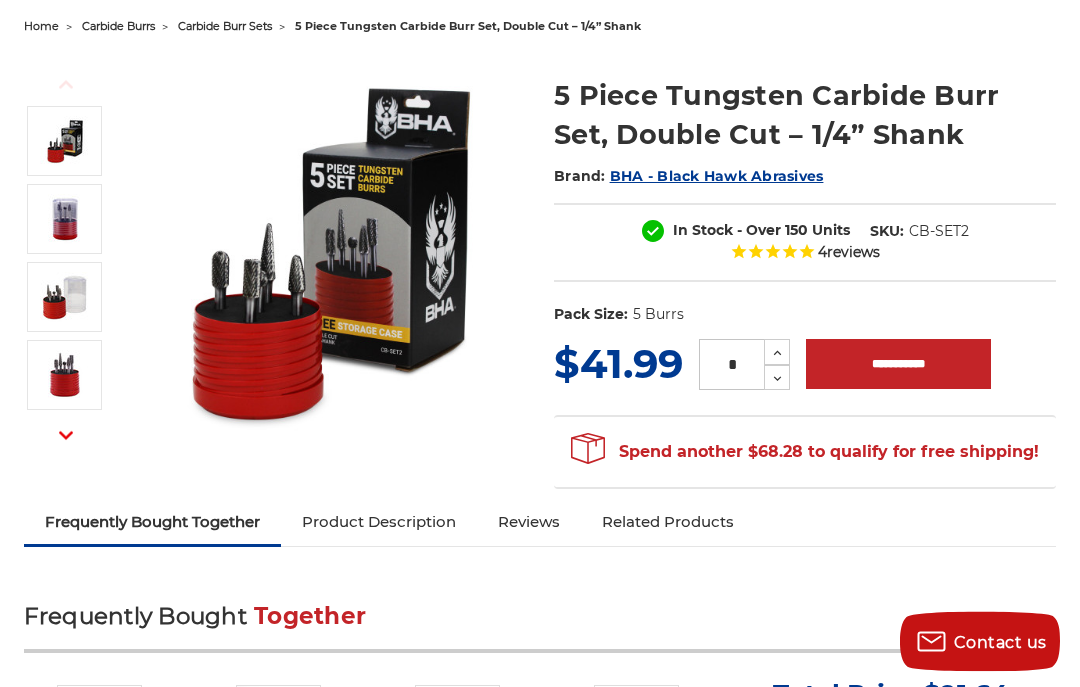 click at bounding box center [380, -17] 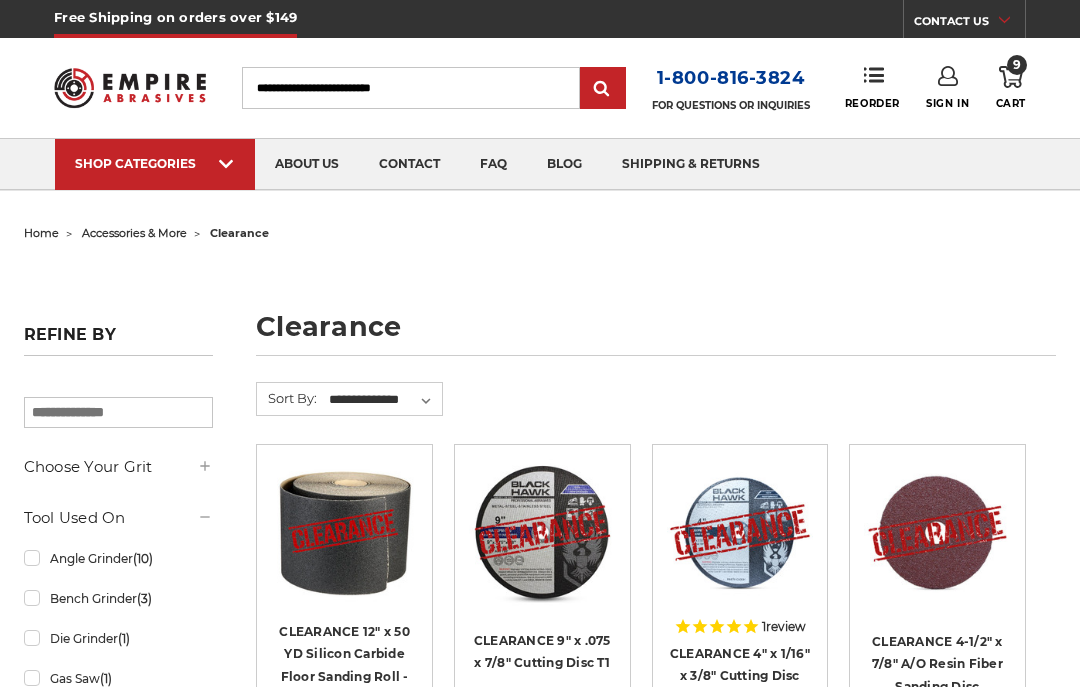 scroll, scrollTop: 0, scrollLeft: 0, axis: both 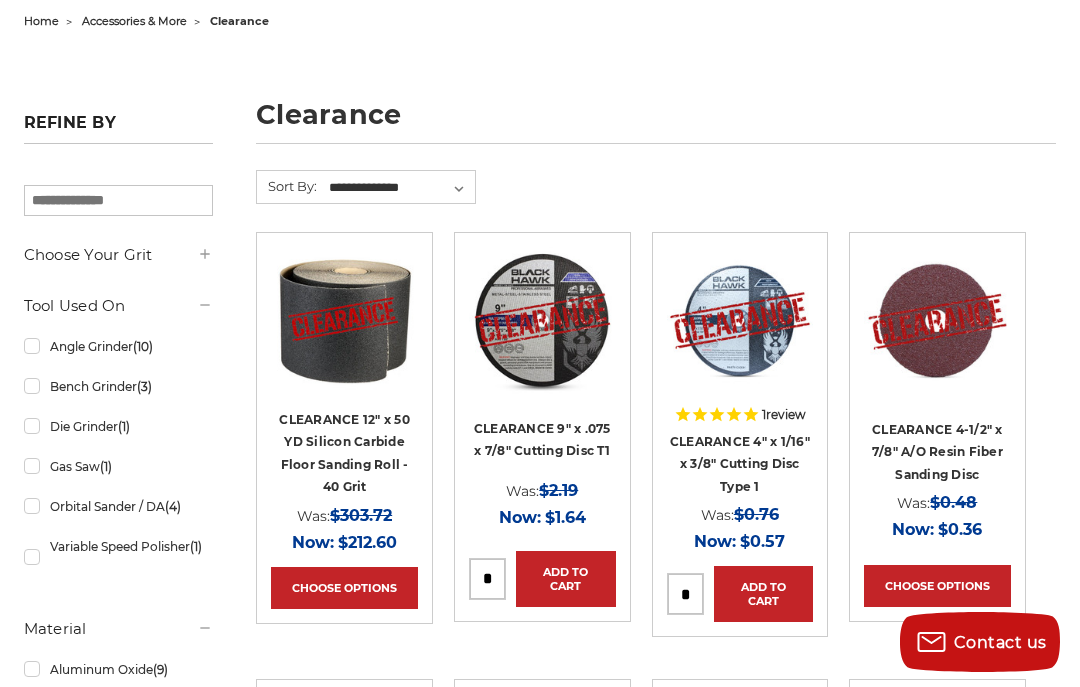 click at bounding box center (937, 321) 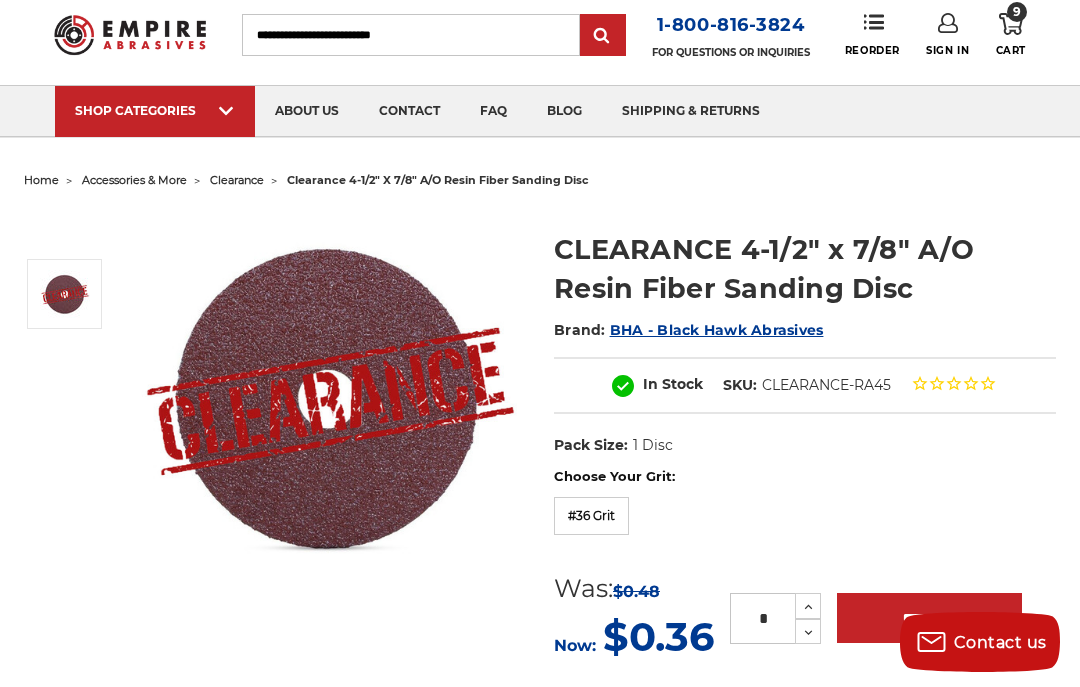 scroll, scrollTop: 53, scrollLeft: 0, axis: vertical 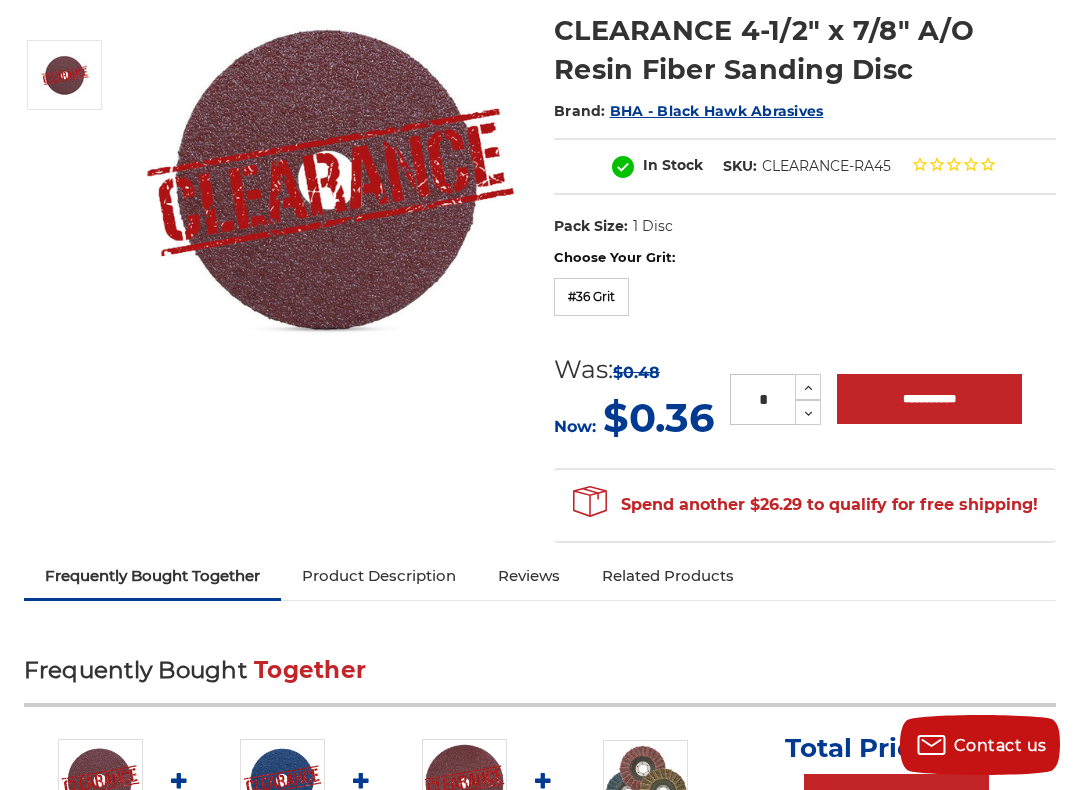 click on "accessories & more" at bounding box center [176, -83] 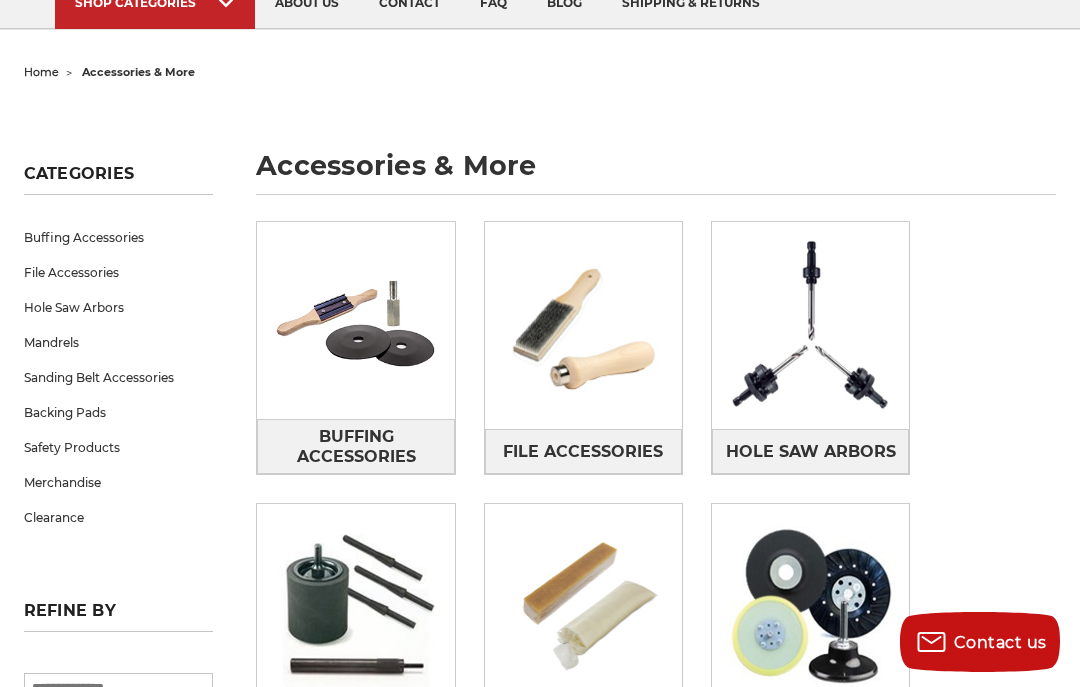 scroll, scrollTop: 255, scrollLeft: 0, axis: vertical 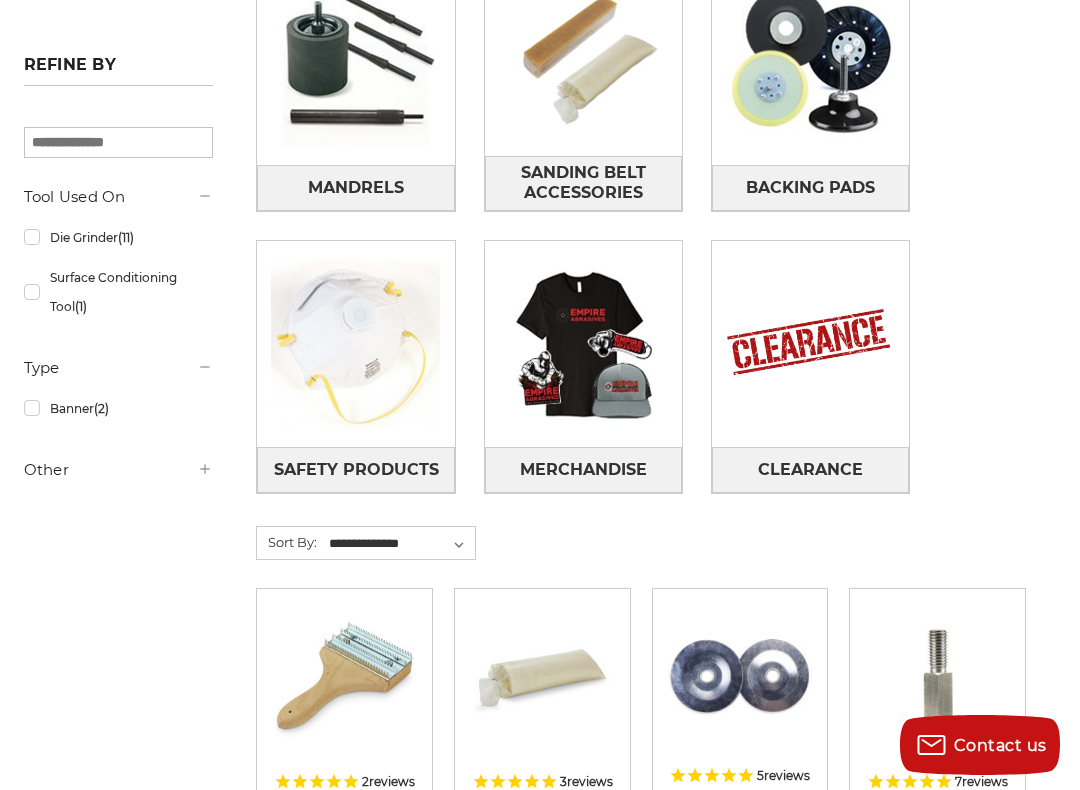 click on "Safety Products" at bounding box center (356, 470) 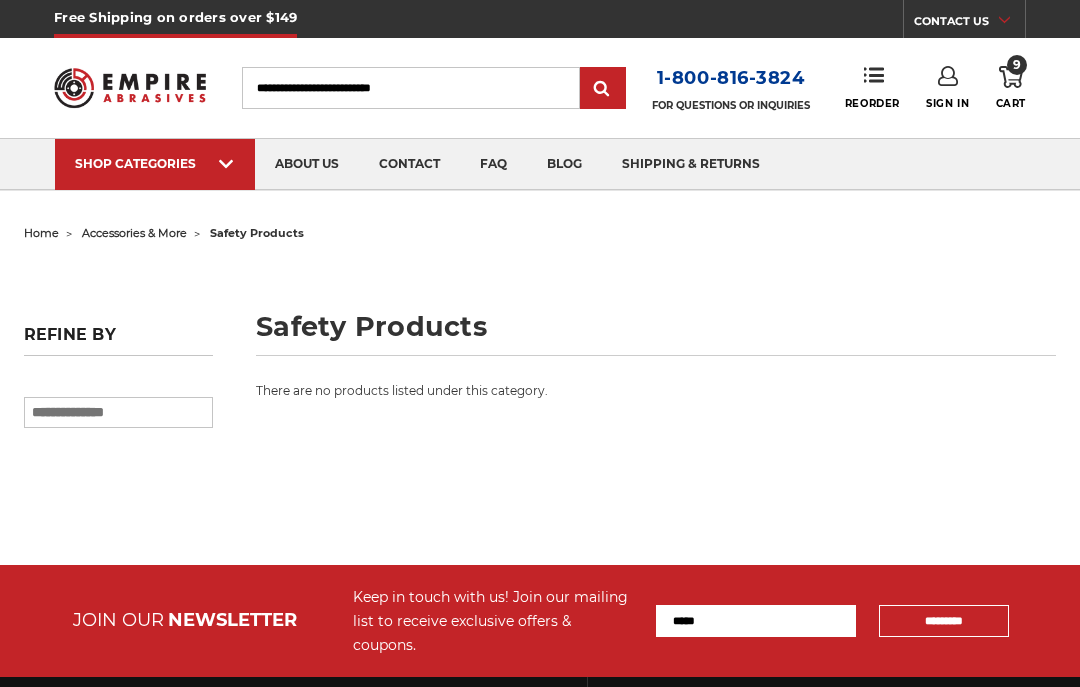 scroll, scrollTop: 0, scrollLeft: 0, axis: both 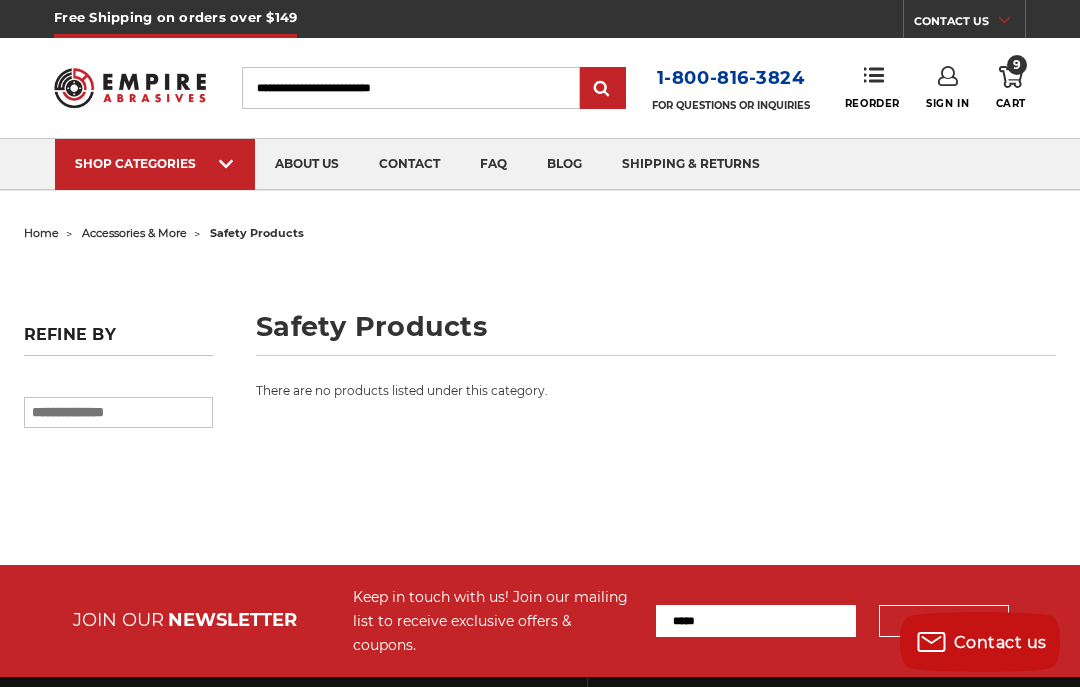 click on "sanding belts
3/8" x 13"
1/2" x 18"
1/2" x 24"
1" x 30"
1" x 42"
1-1/2" x 30" 2" x 36" 2" x 42"" at bounding box center [545, 189] 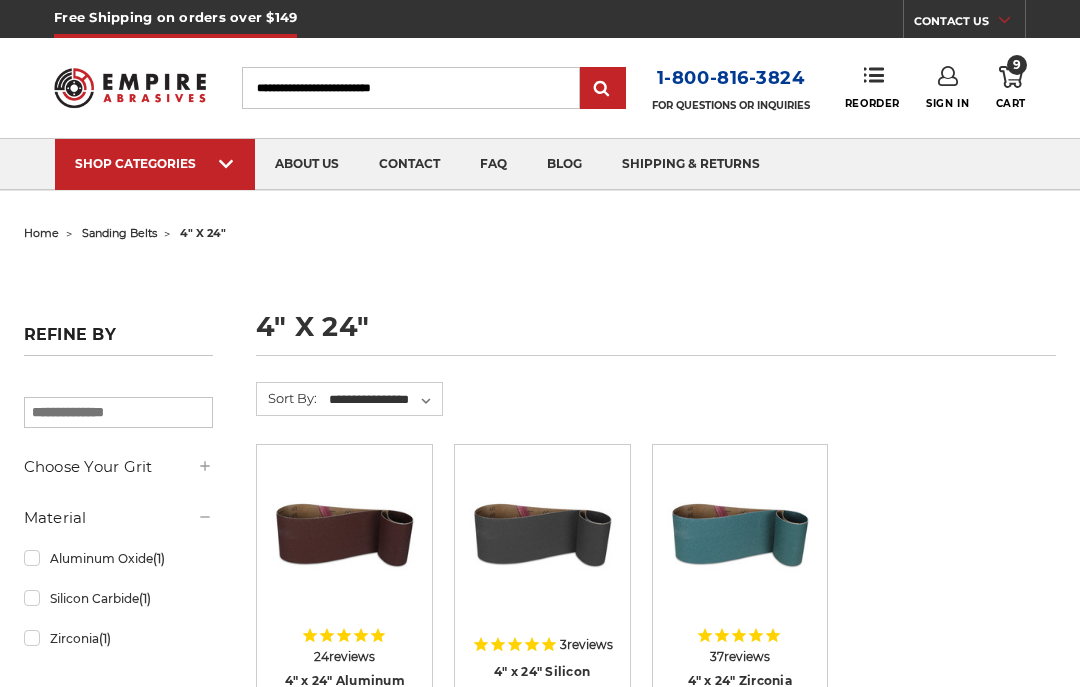 scroll, scrollTop: 0, scrollLeft: 0, axis: both 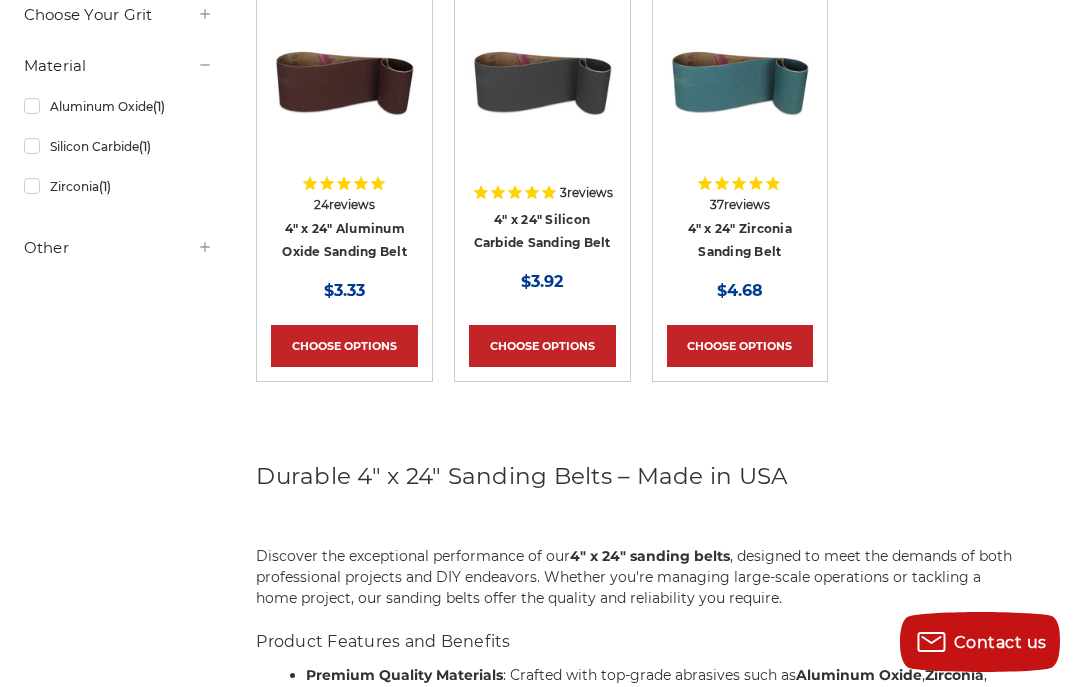 click on "37  reviews
4" x 24" Zirconia Sanding Belt
MSRP:
Was:
Now:
$4.68" at bounding box center (740, 233) 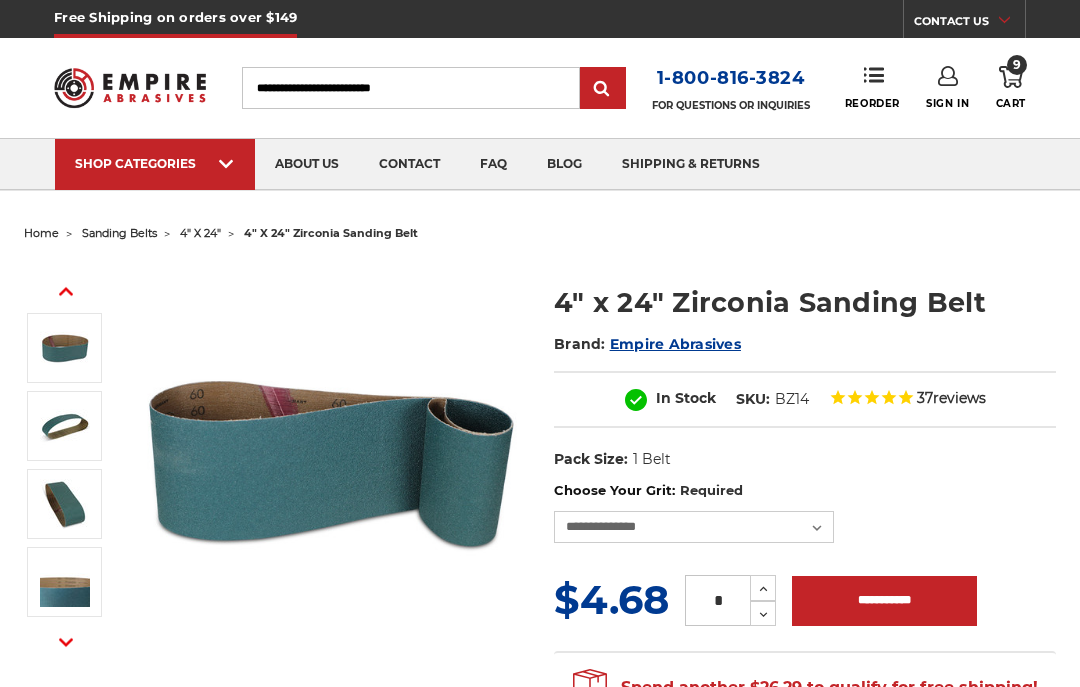 scroll, scrollTop: 0, scrollLeft: 0, axis: both 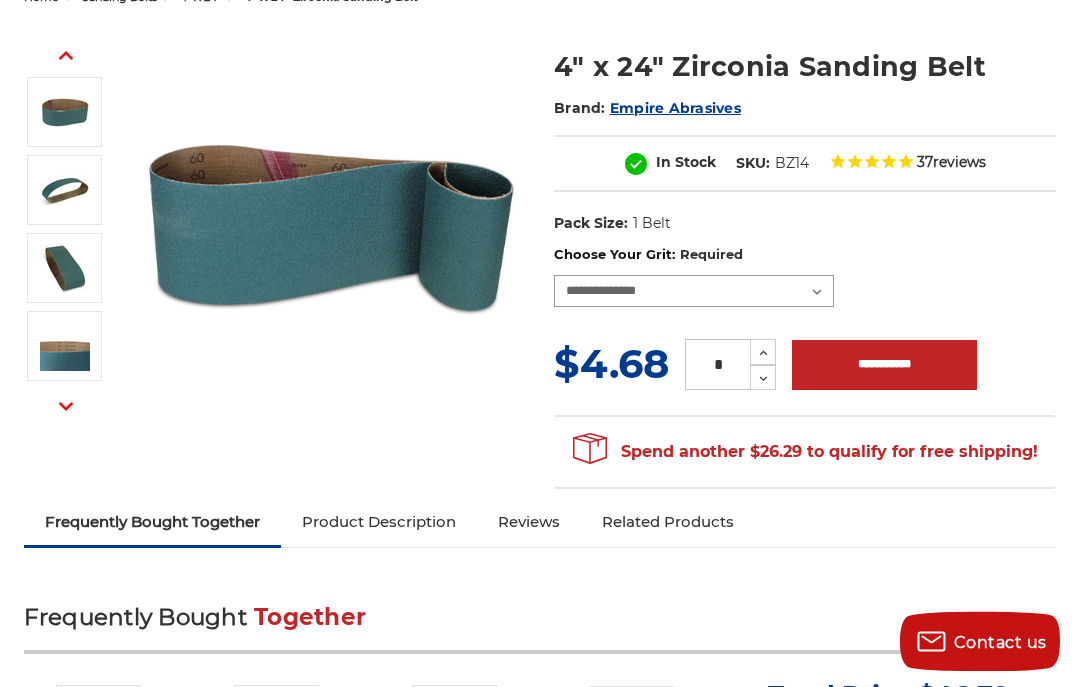 click on "**********" at bounding box center [694, 292] 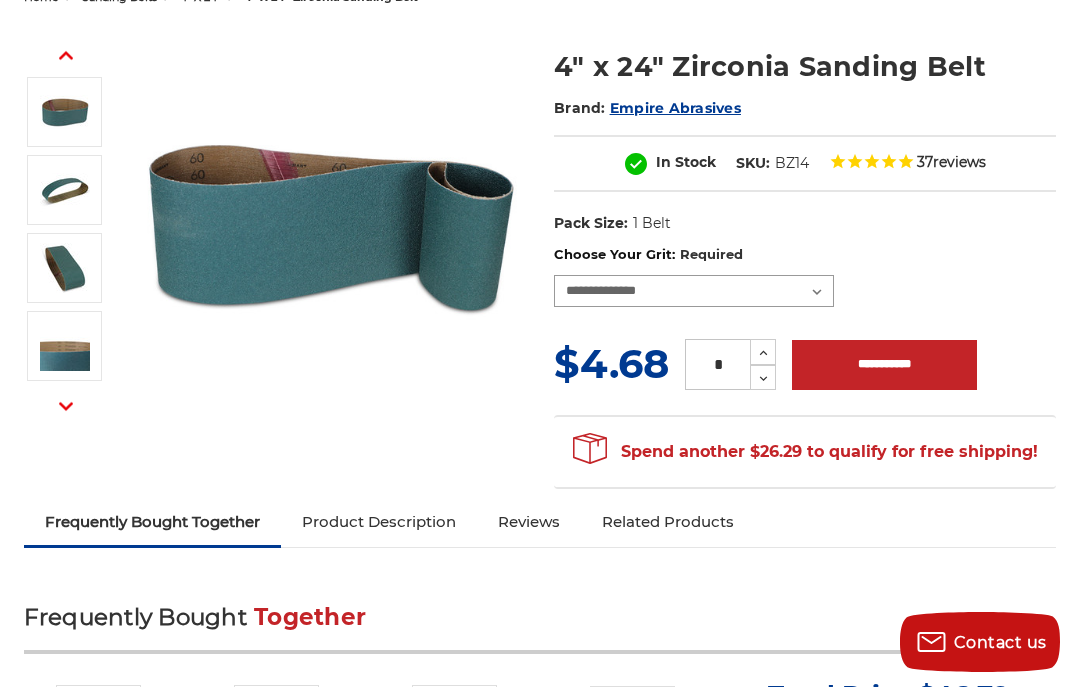 select on "****" 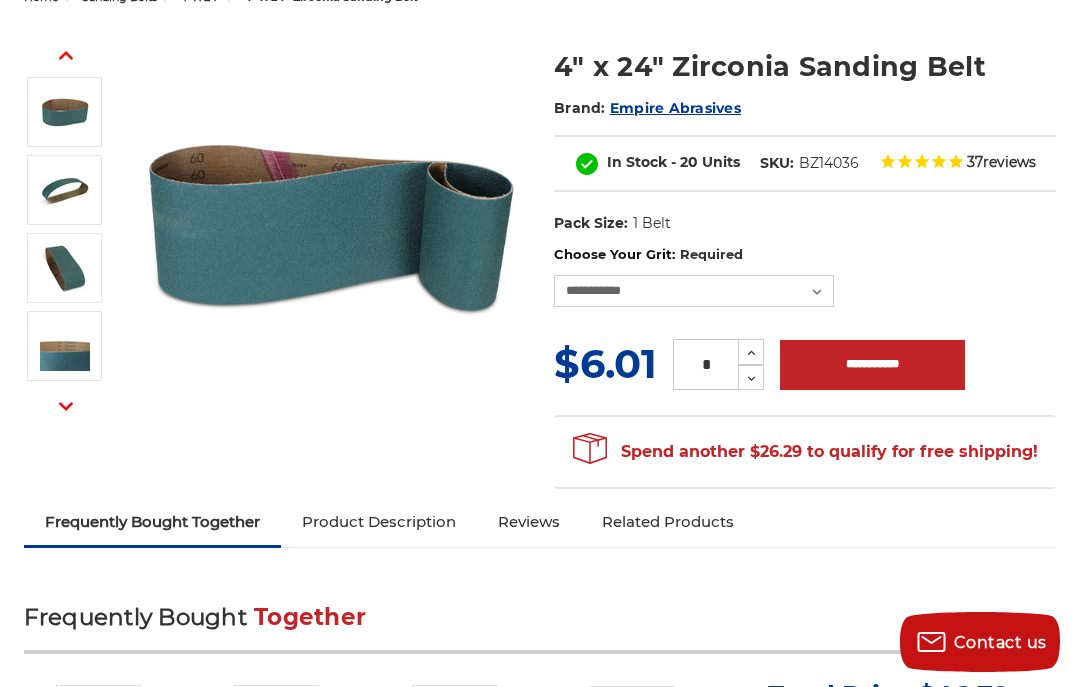 click on "**********" at bounding box center [872, 365] 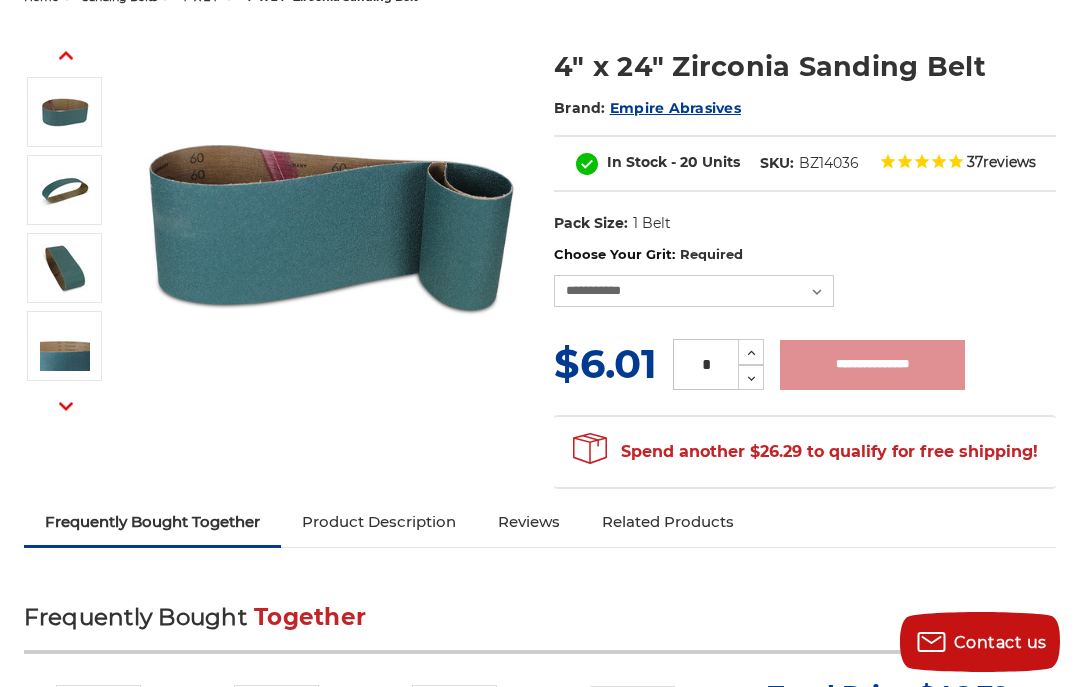 type on "**********" 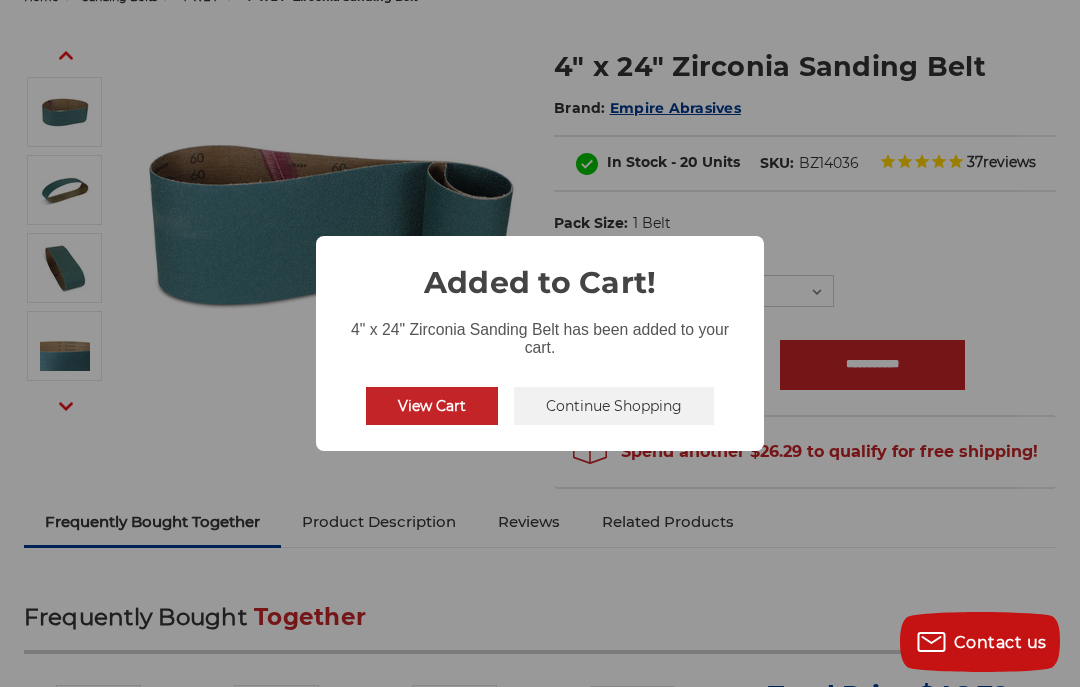 click on "Continue Shopping" at bounding box center [614, 406] 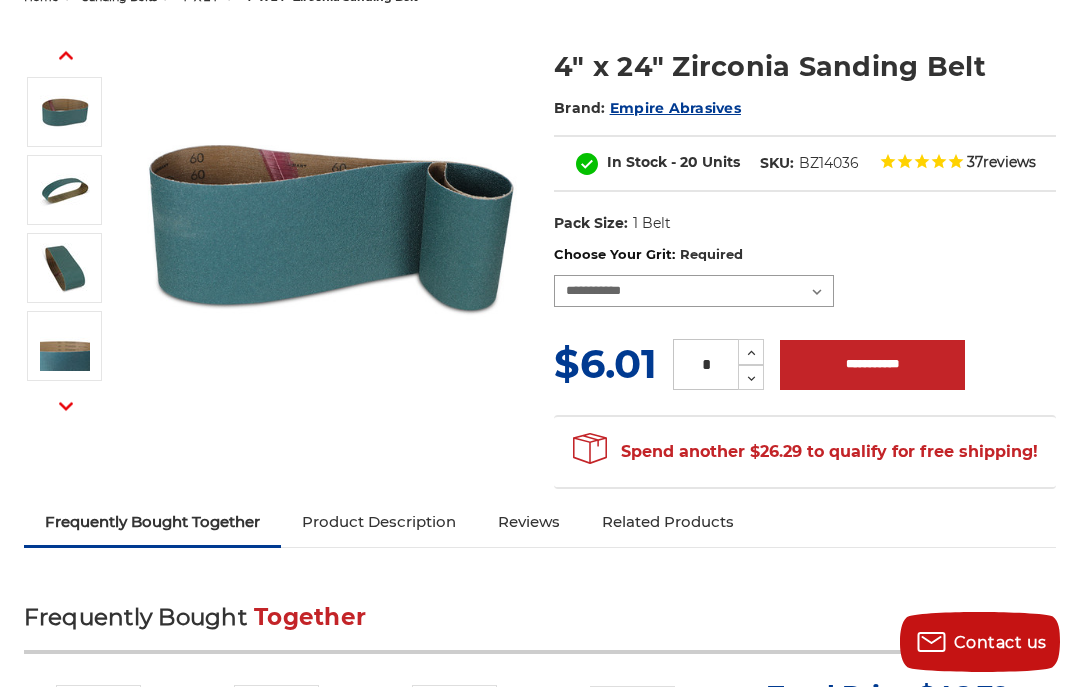 click on "**********" at bounding box center [694, 291] 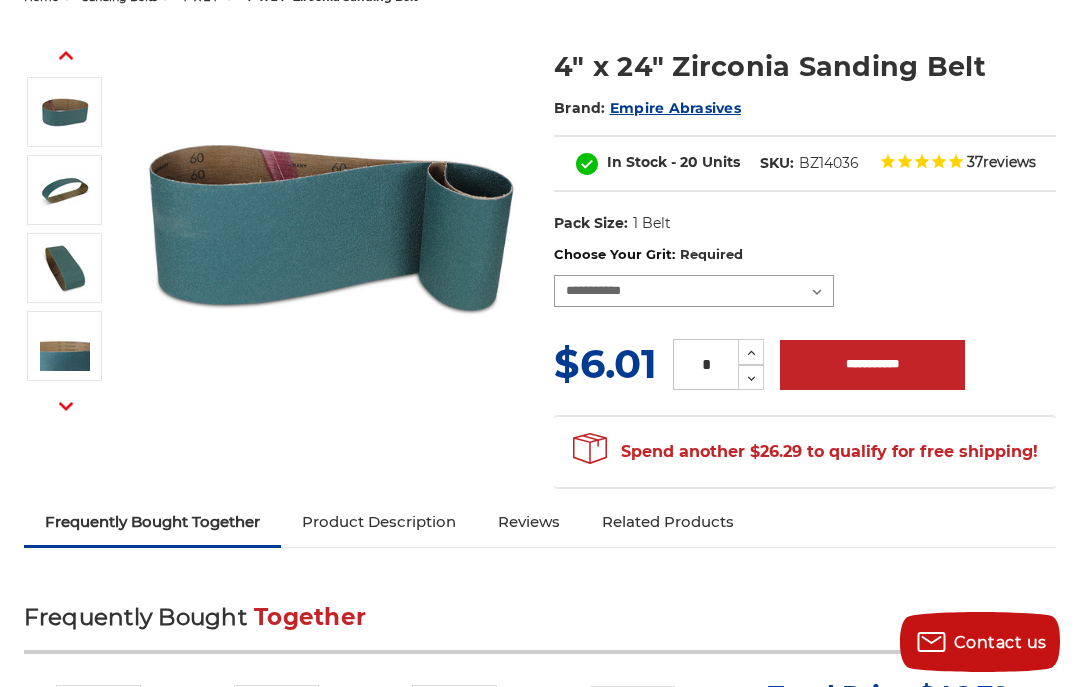 select on "****" 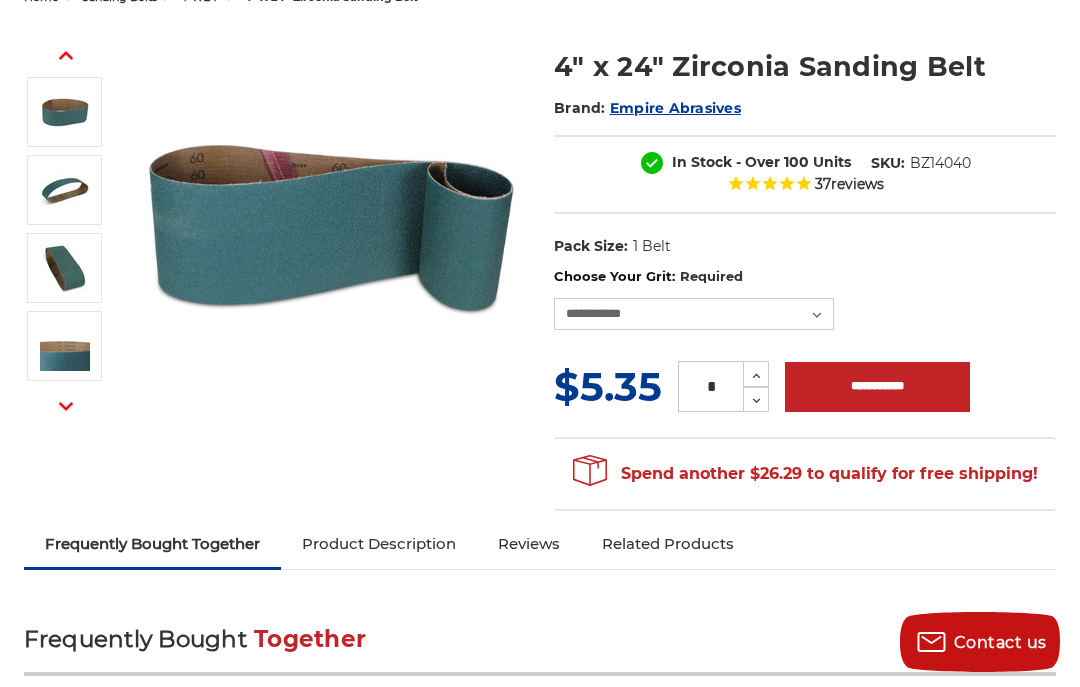 click on "**********" at bounding box center [877, 387] 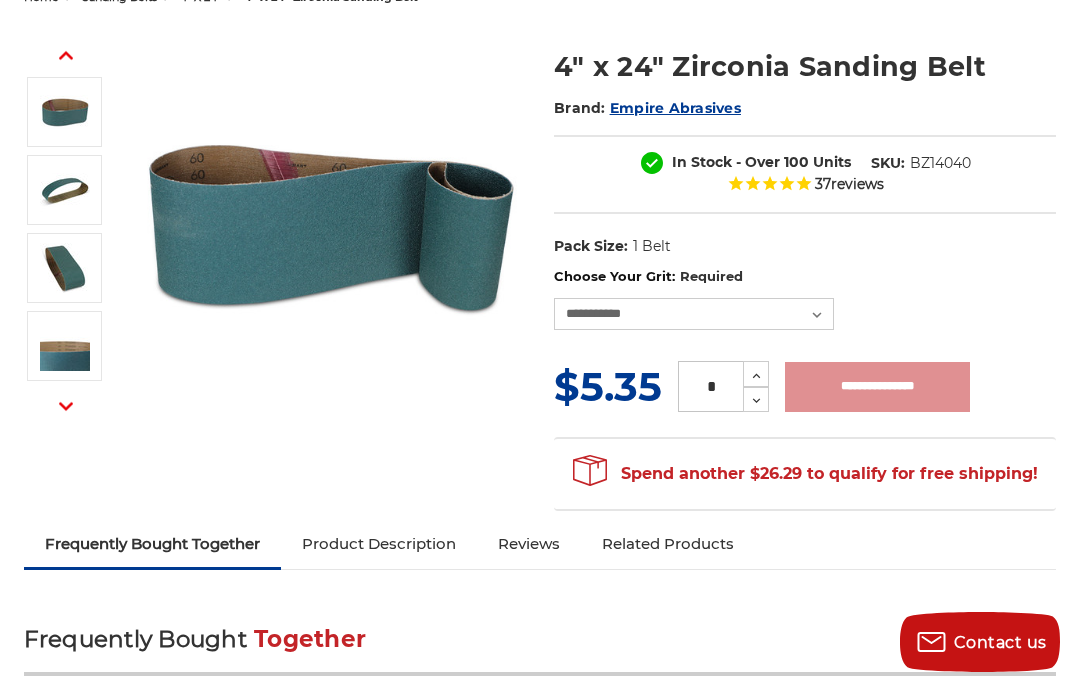 type on "**********" 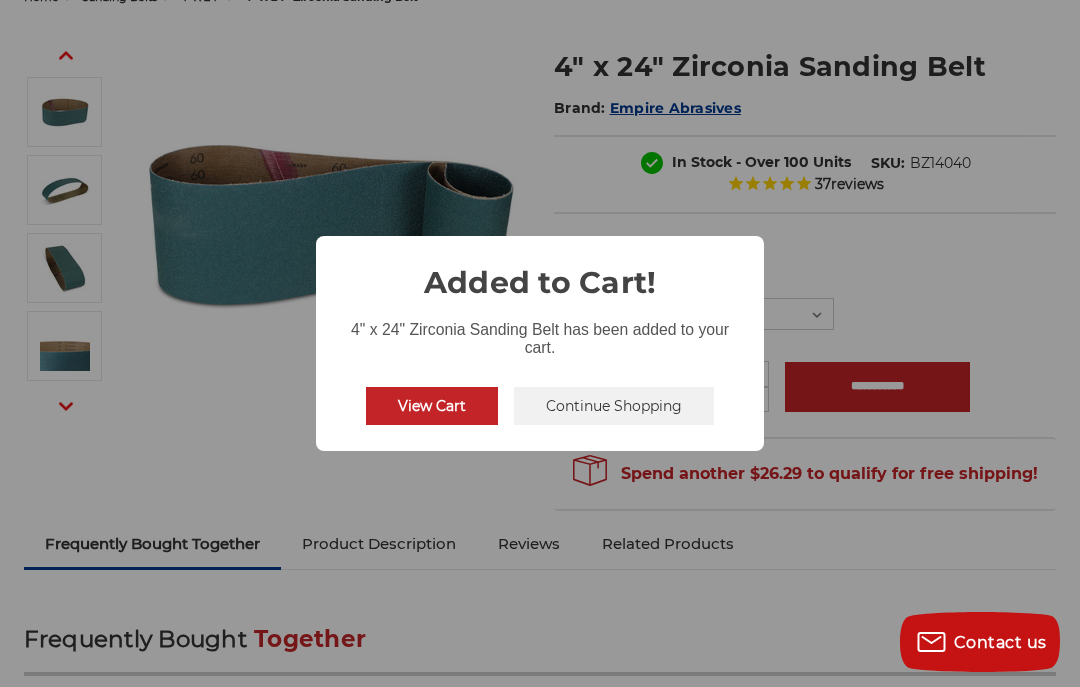 click on "Continue Shopping" at bounding box center [614, 406] 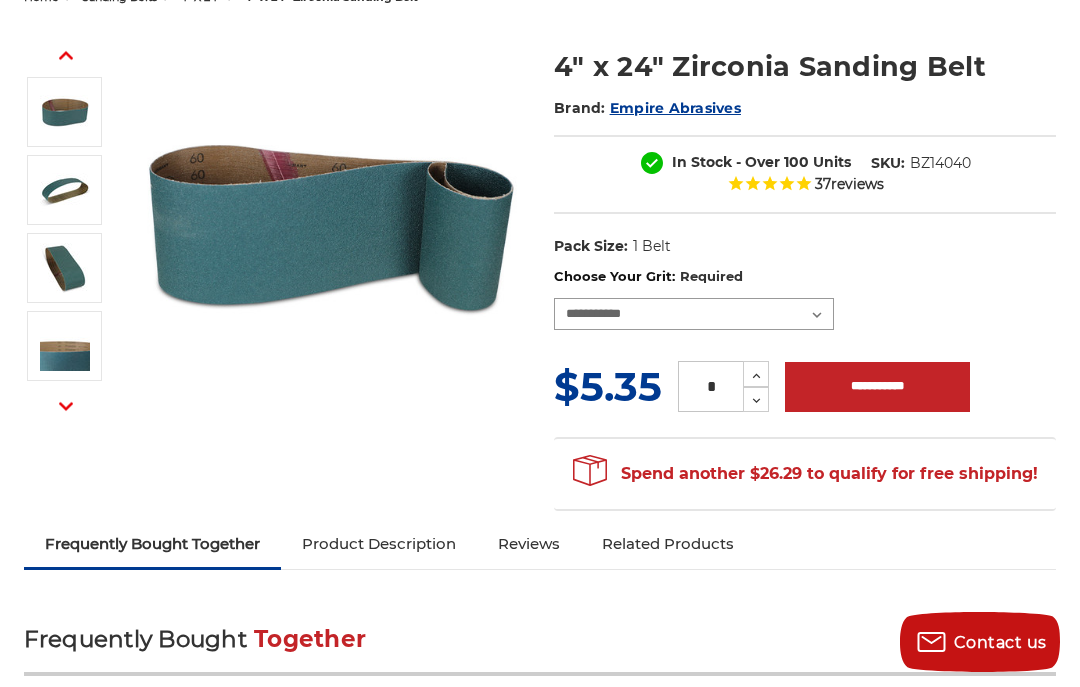 click on "**********" at bounding box center (694, 314) 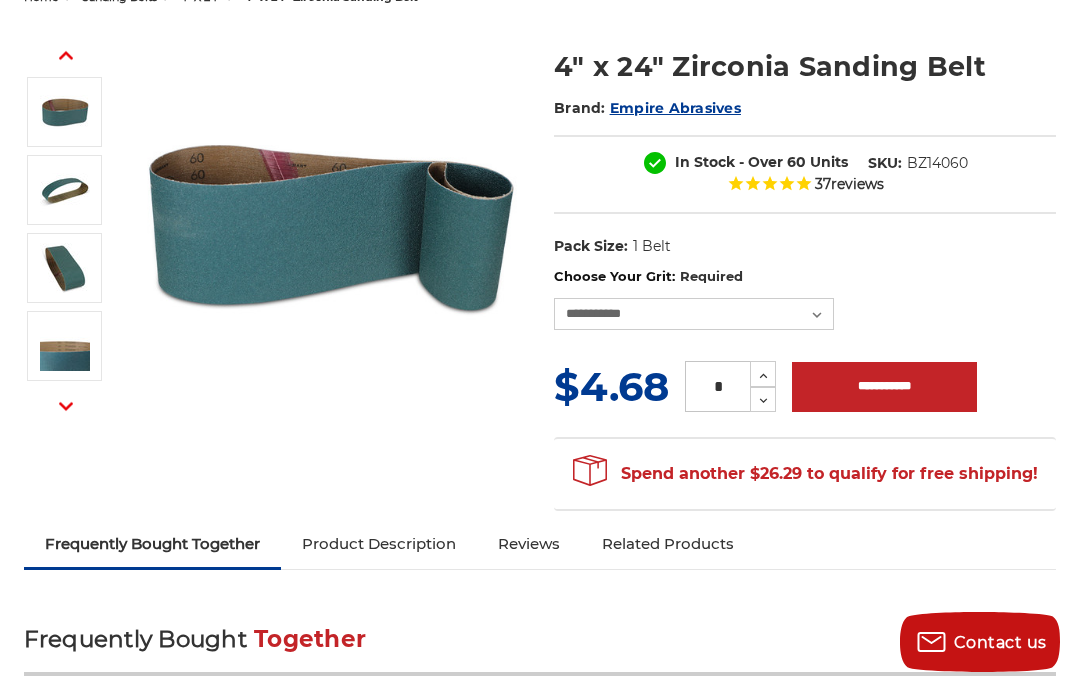 click on "**********" at bounding box center (884, 387) 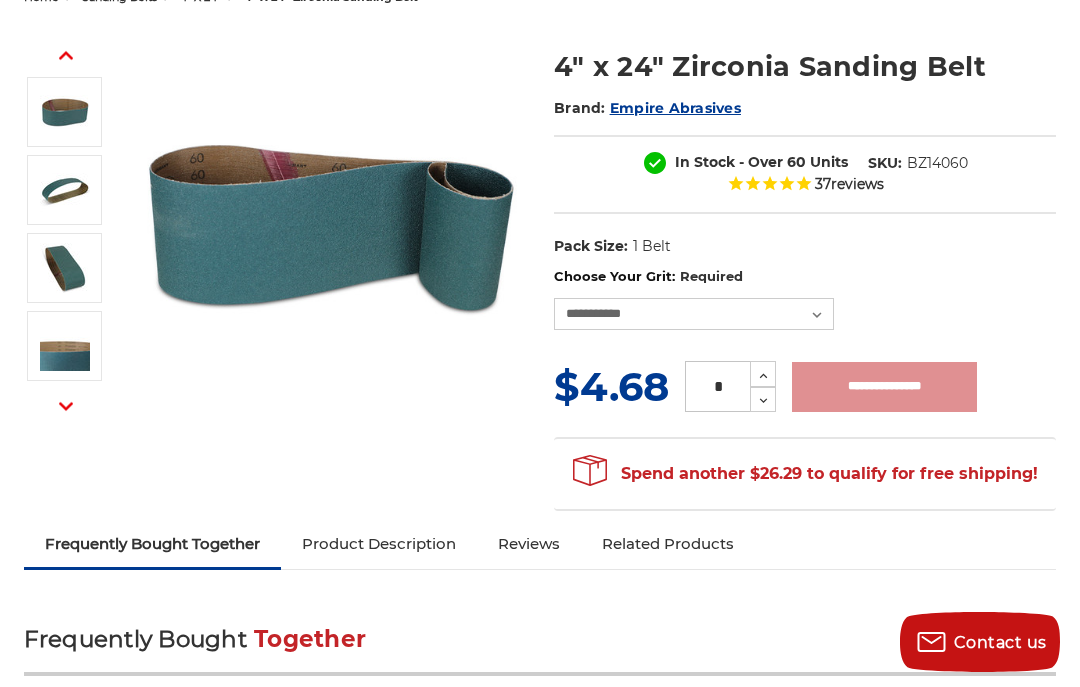 type on "**********" 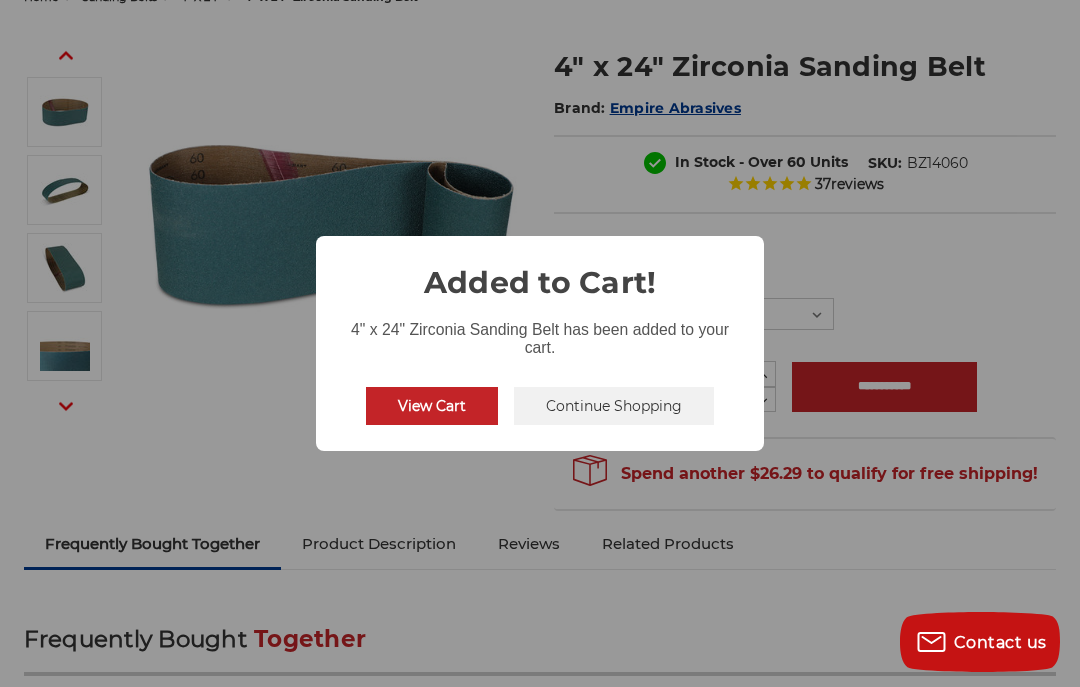click on "Continue Shopping" at bounding box center [614, 406] 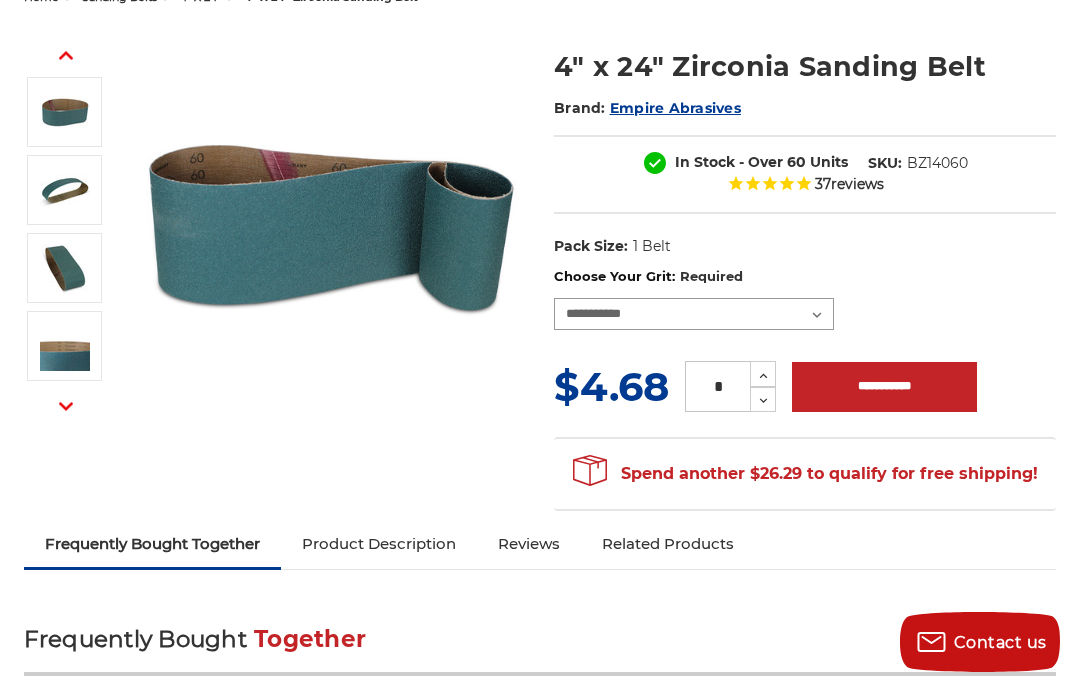 click on "**********" at bounding box center (694, 314) 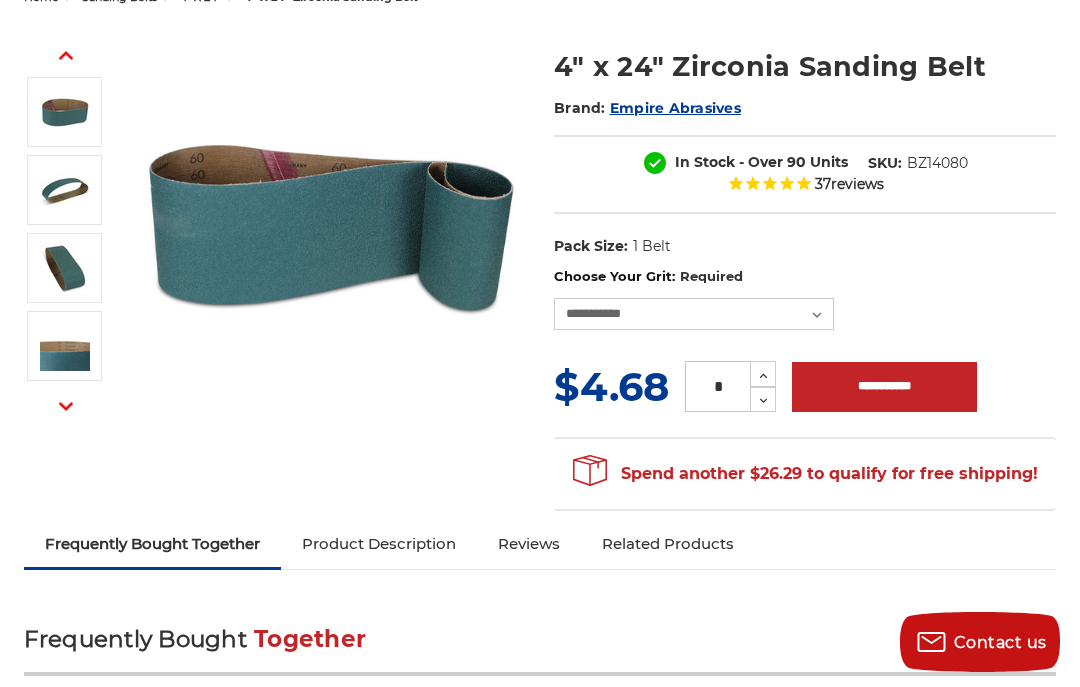click 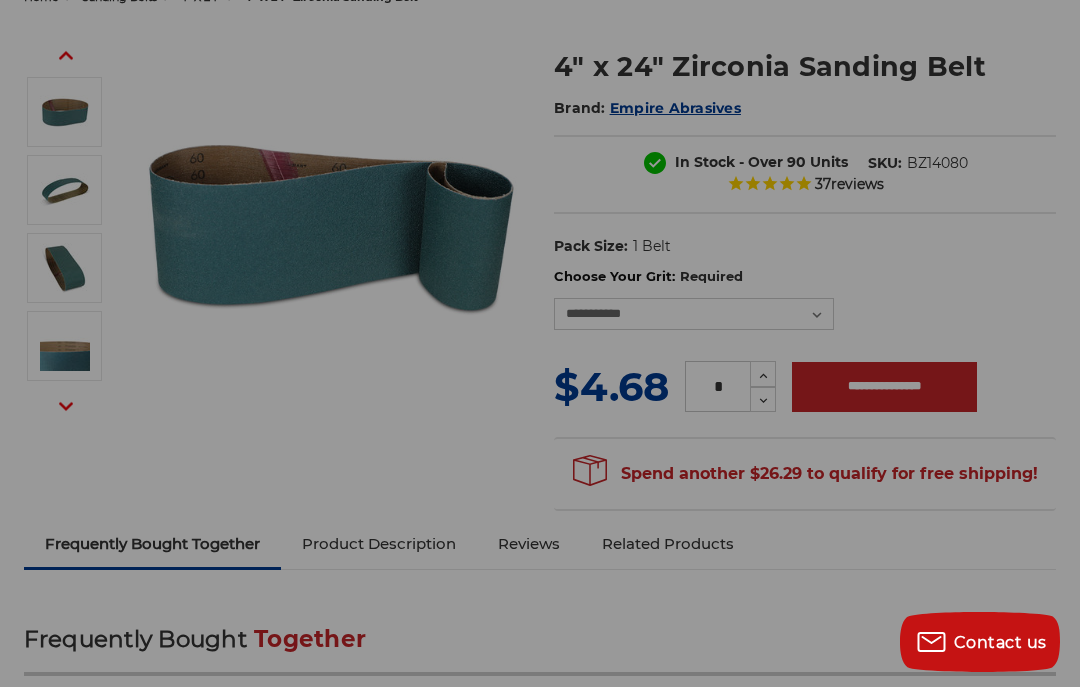 type on "**********" 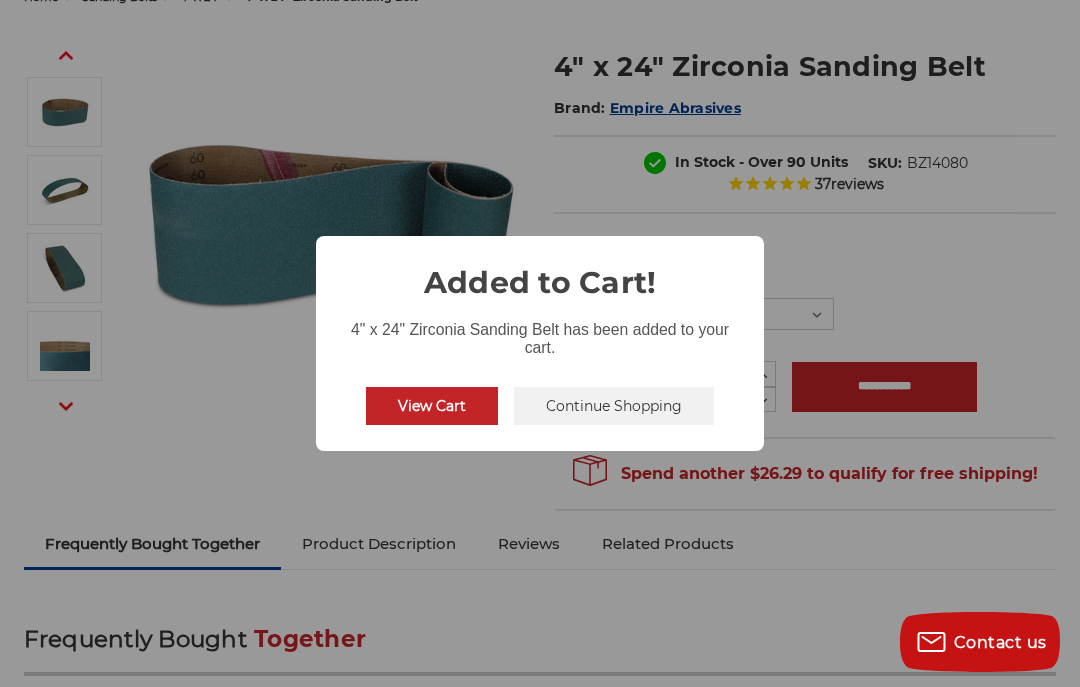 click on "Continue Shopping" at bounding box center (614, 406) 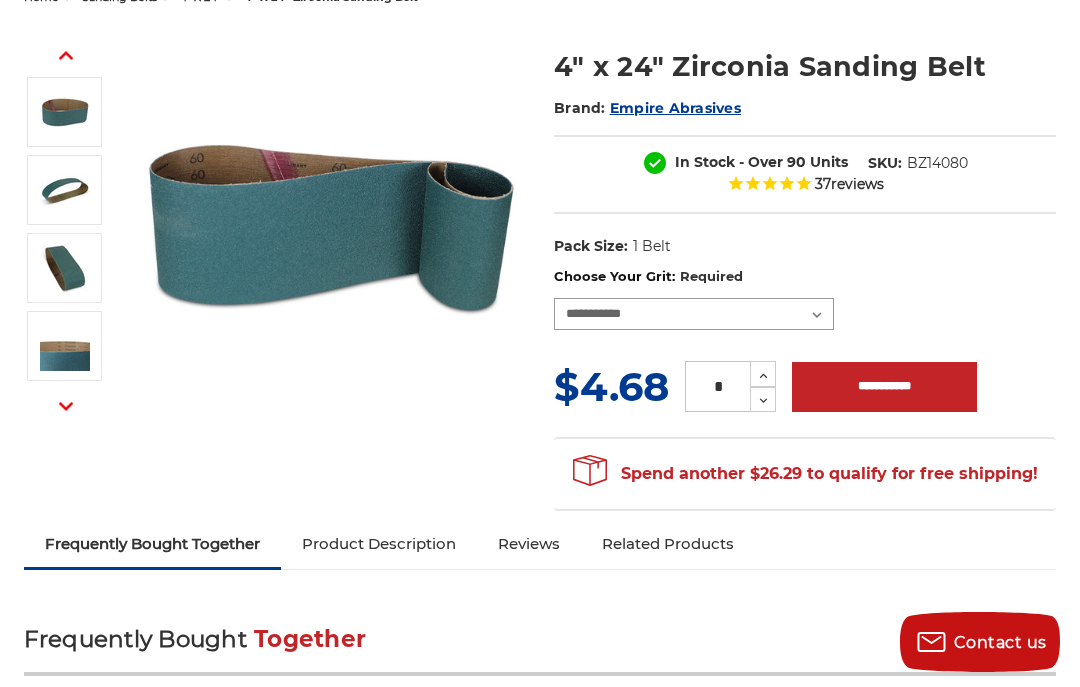 click on "**********" at bounding box center (694, 314) 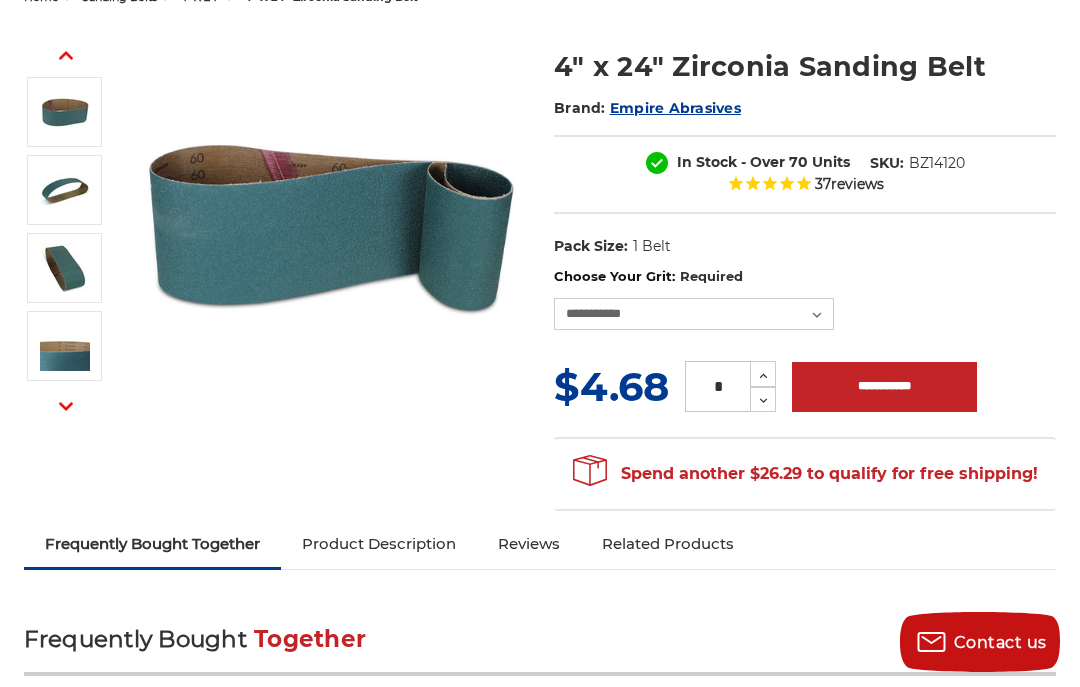click on "**********" at bounding box center [884, 387] 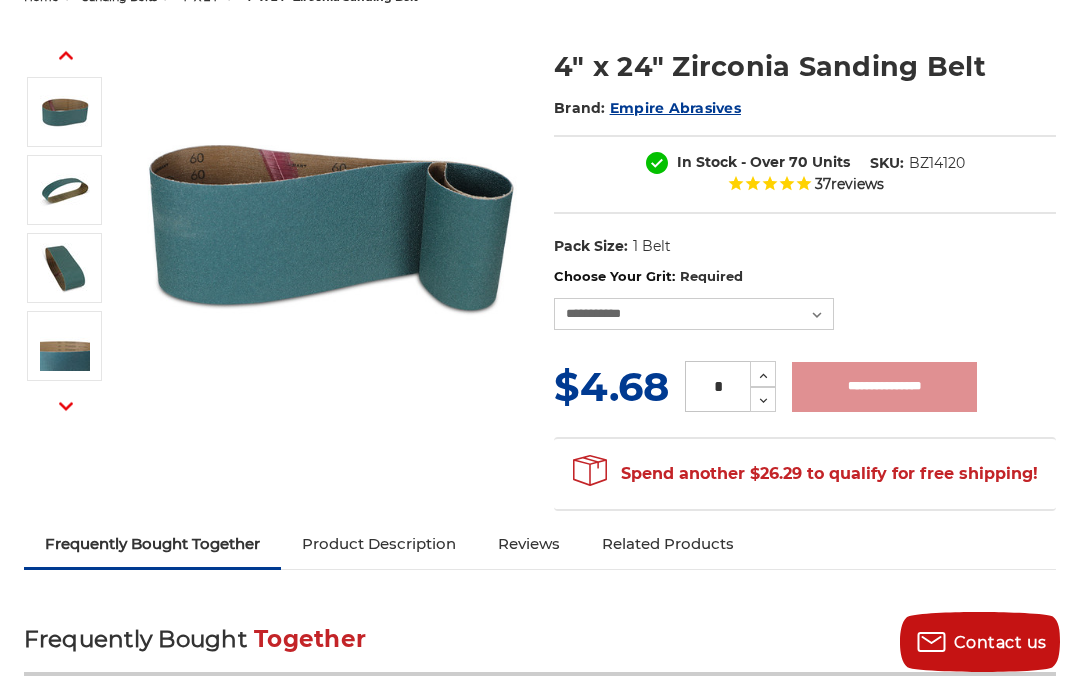 type on "**********" 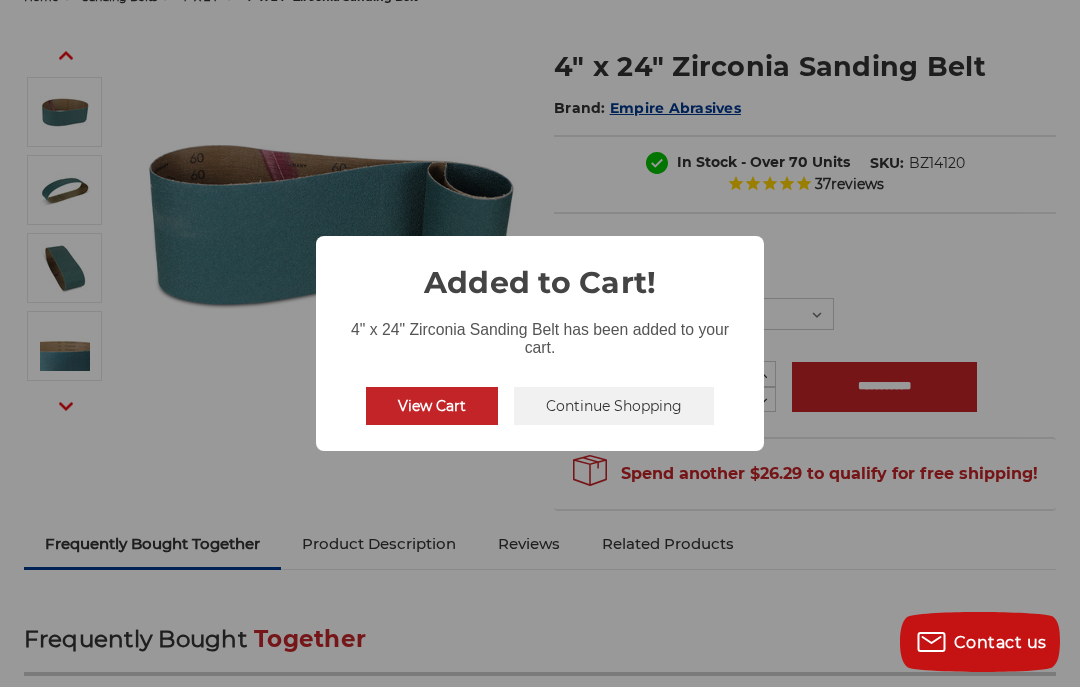 click on "View Cart" at bounding box center [432, 406] 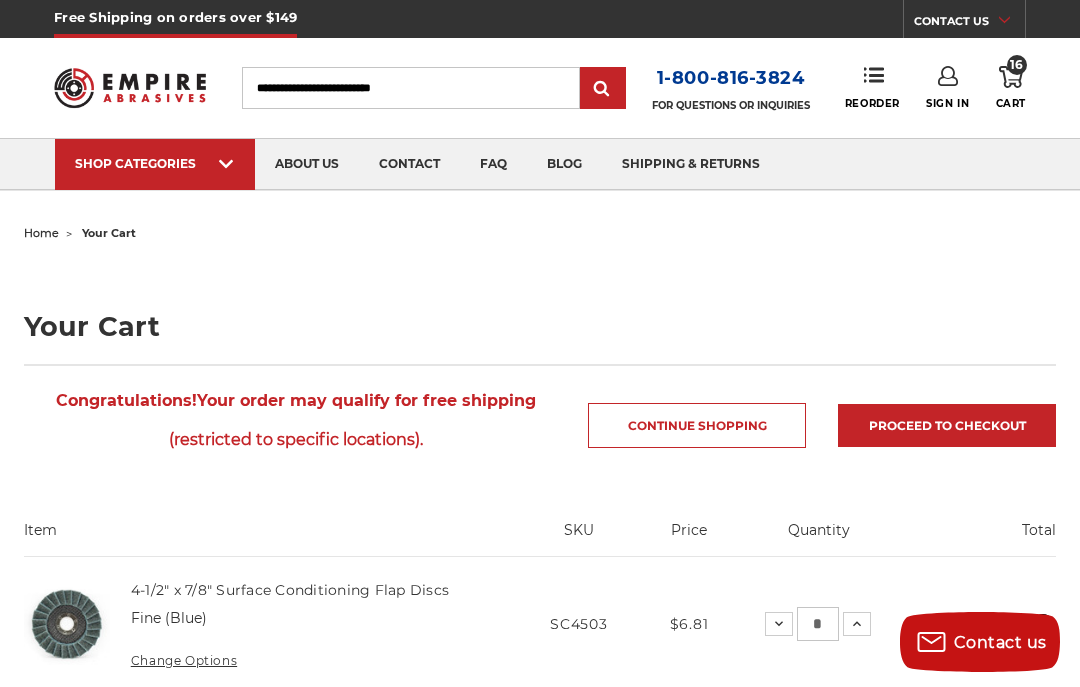 scroll, scrollTop: 11, scrollLeft: 0, axis: vertical 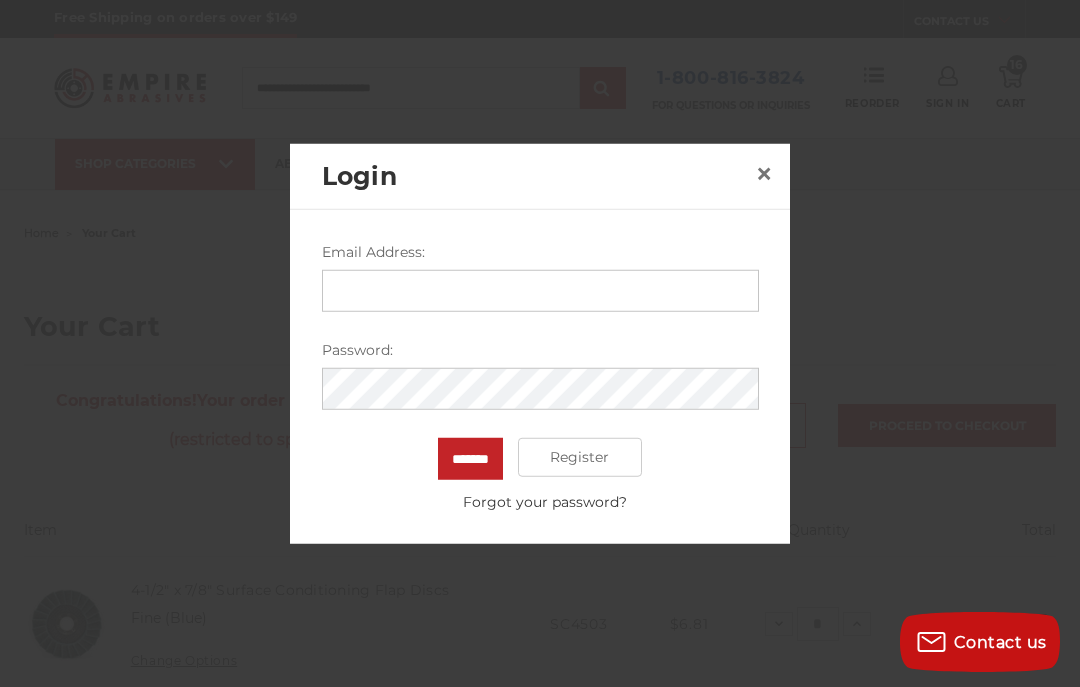 click on "Email Address:" at bounding box center (540, 290) 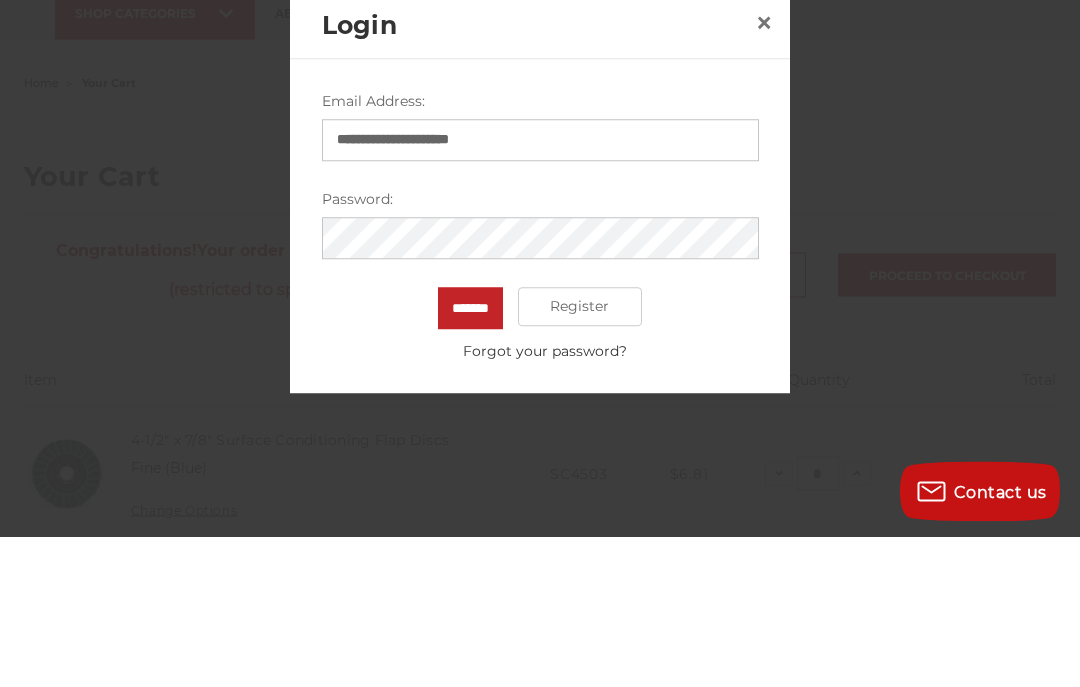 type on "**********" 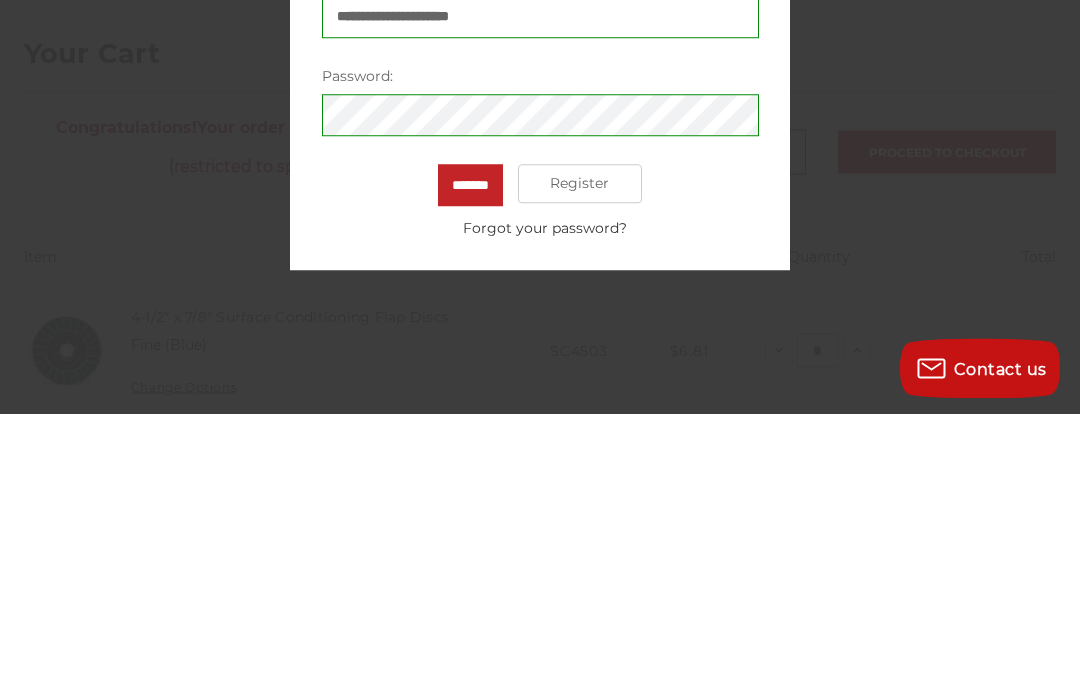 click on "*******" at bounding box center (470, 458) 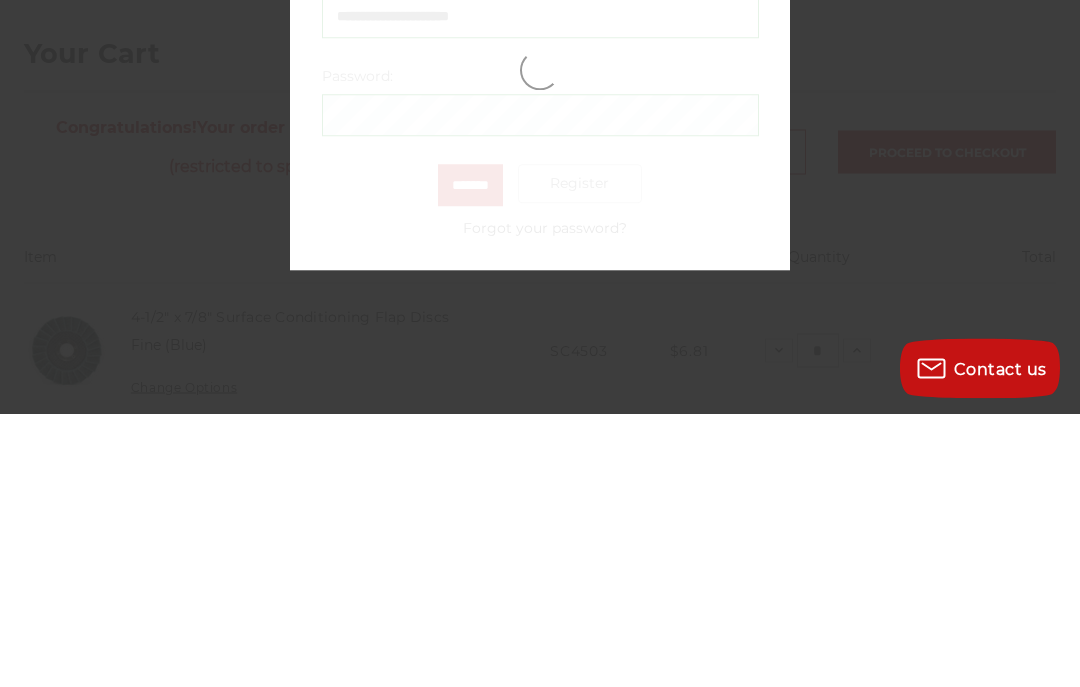 scroll, scrollTop: 274, scrollLeft: 0, axis: vertical 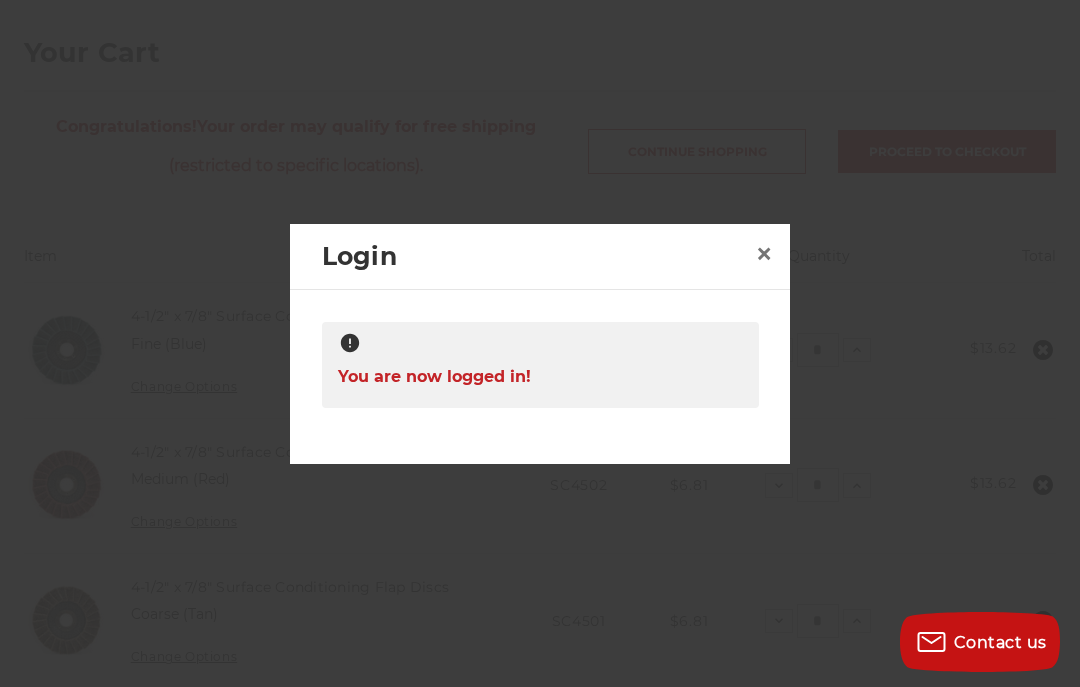 click on "×" at bounding box center [764, 253] 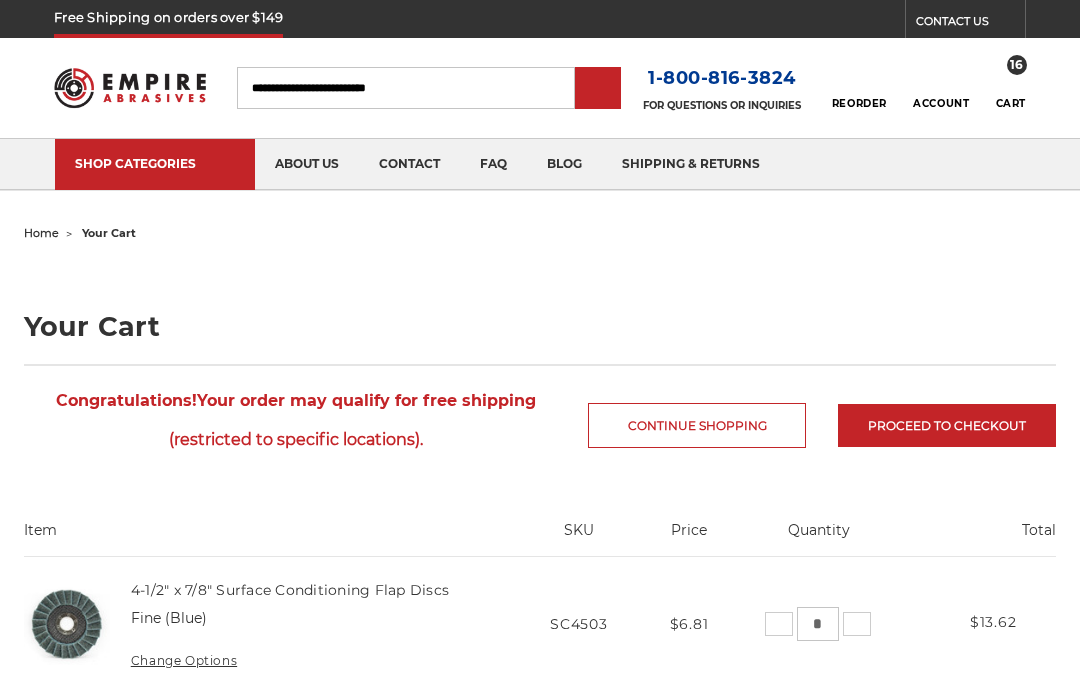 scroll, scrollTop: 0, scrollLeft: 0, axis: both 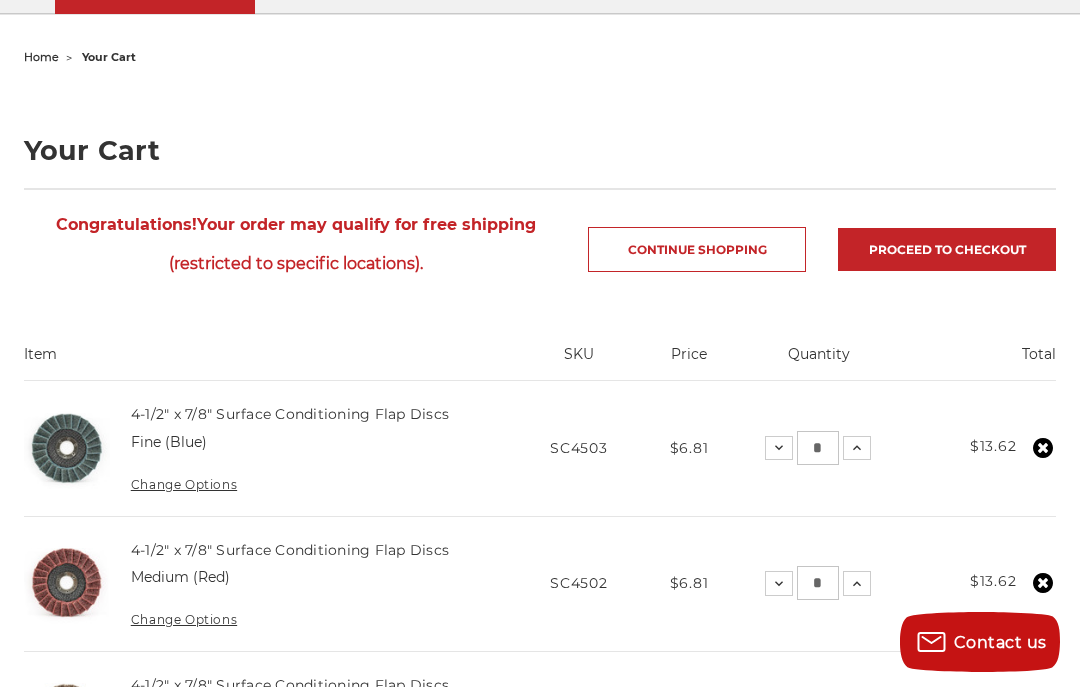 click on "Proceed to checkout" at bounding box center [947, 249] 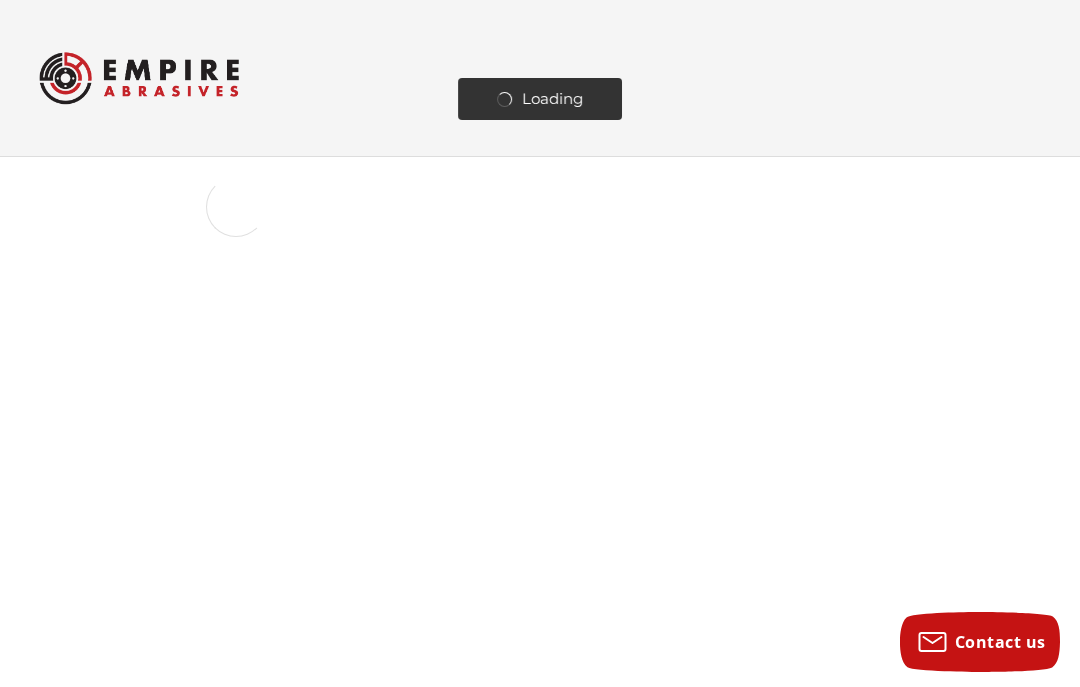 scroll, scrollTop: 0, scrollLeft: 0, axis: both 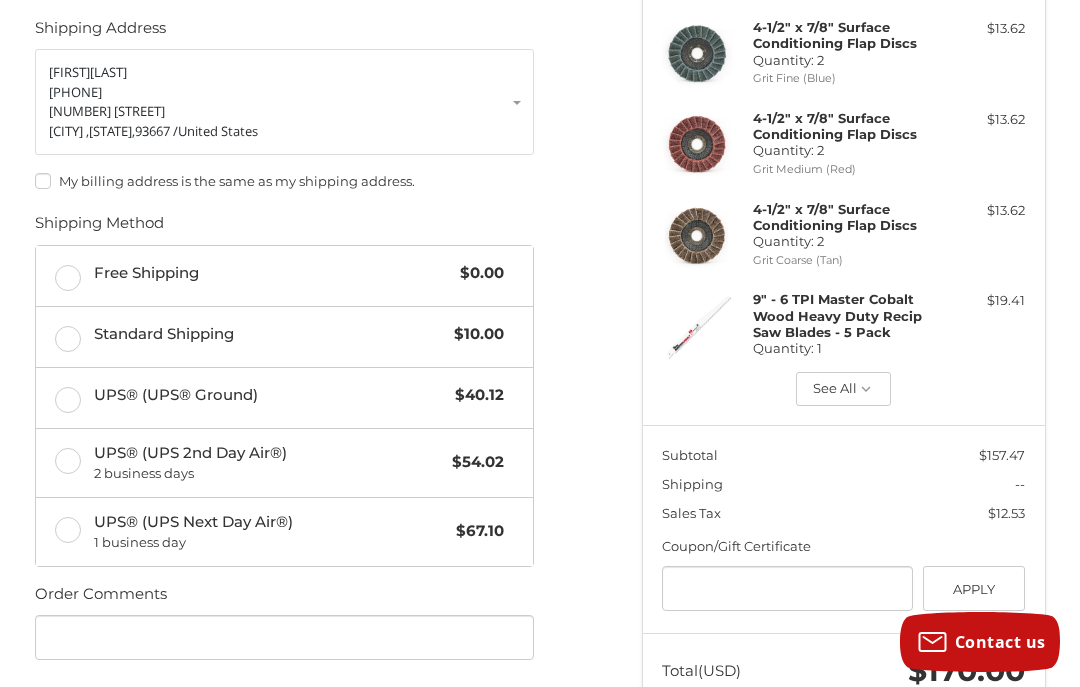 click on "Free Shipping $0.00" at bounding box center (284, 276) 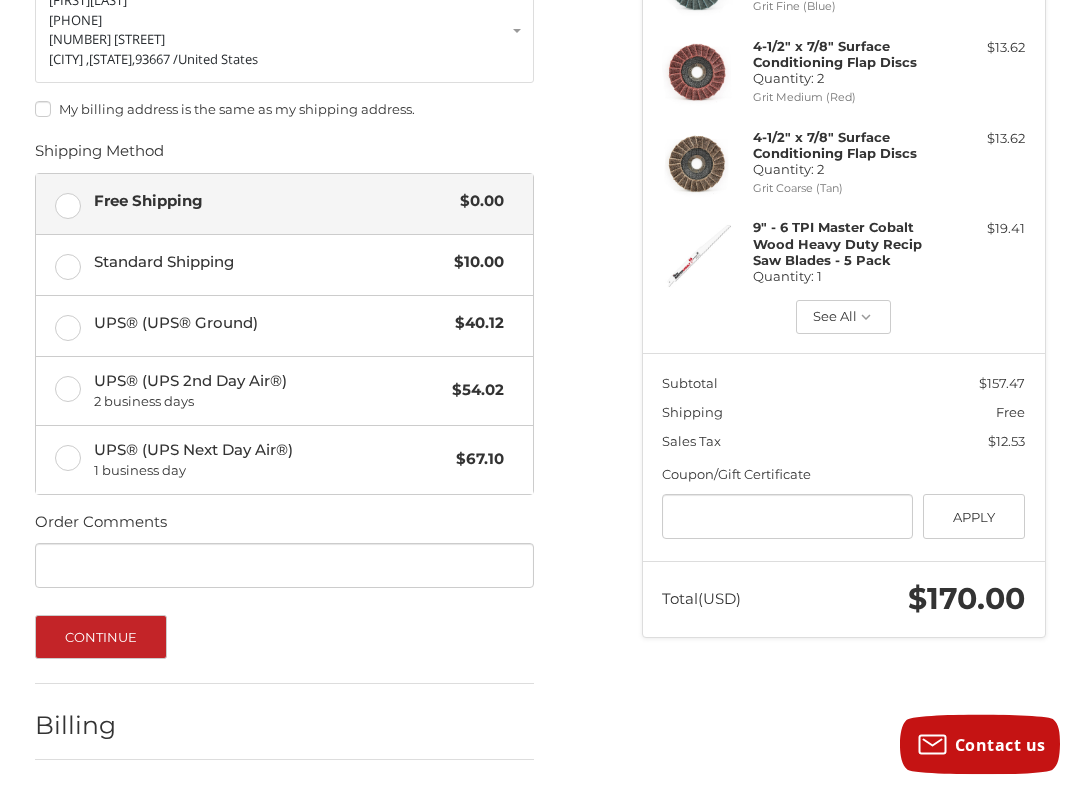 scroll, scrollTop: 366, scrollLeft: 0, axis: vertical 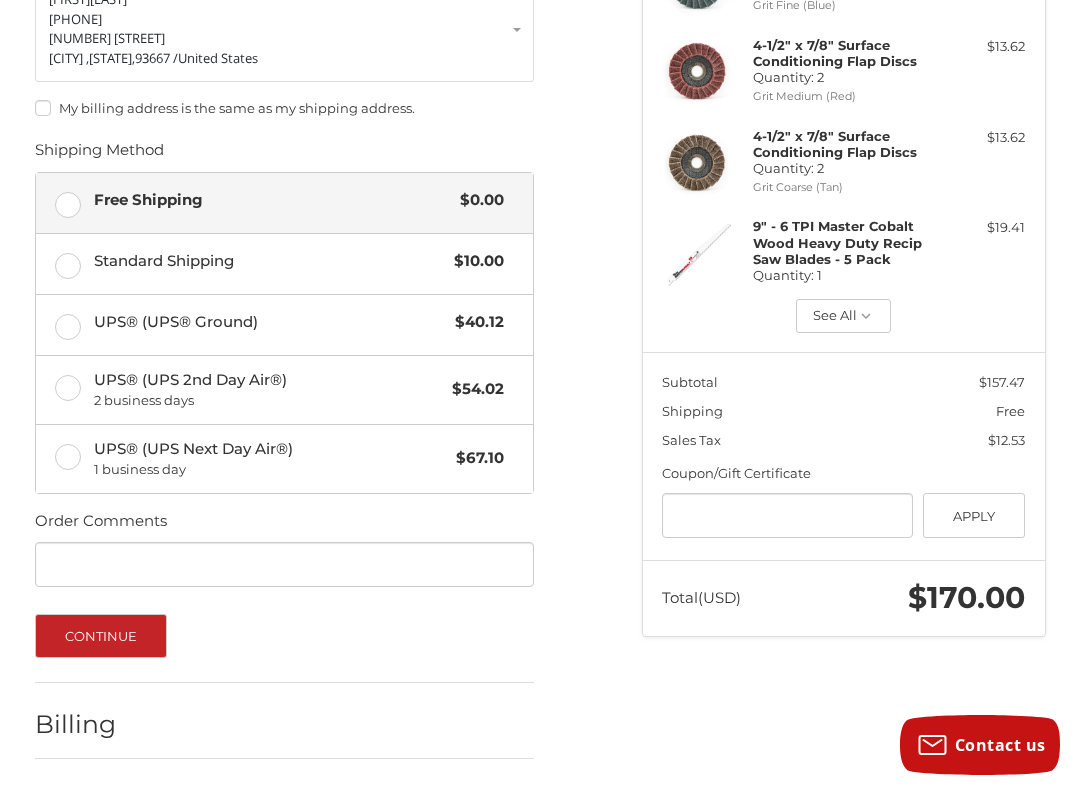 click on "Continue" at bounding box center [101, 636] 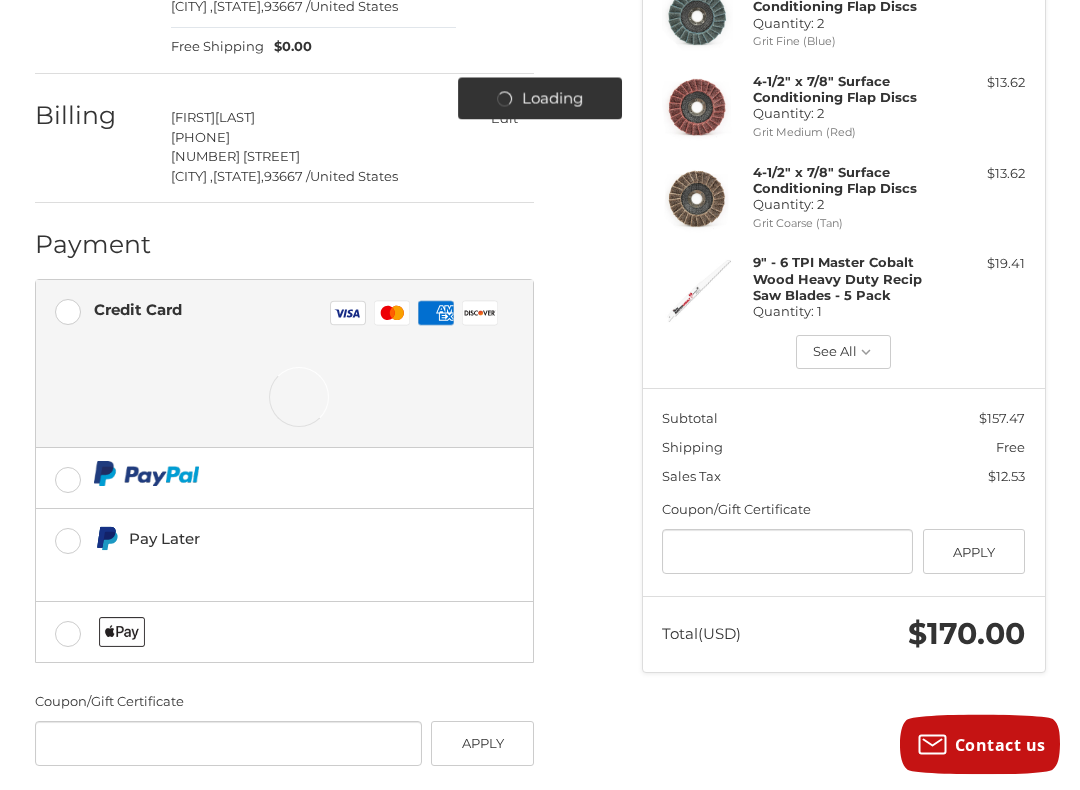 scroll, scrollTop: 330, scrollLeft: 0, axis: vertical 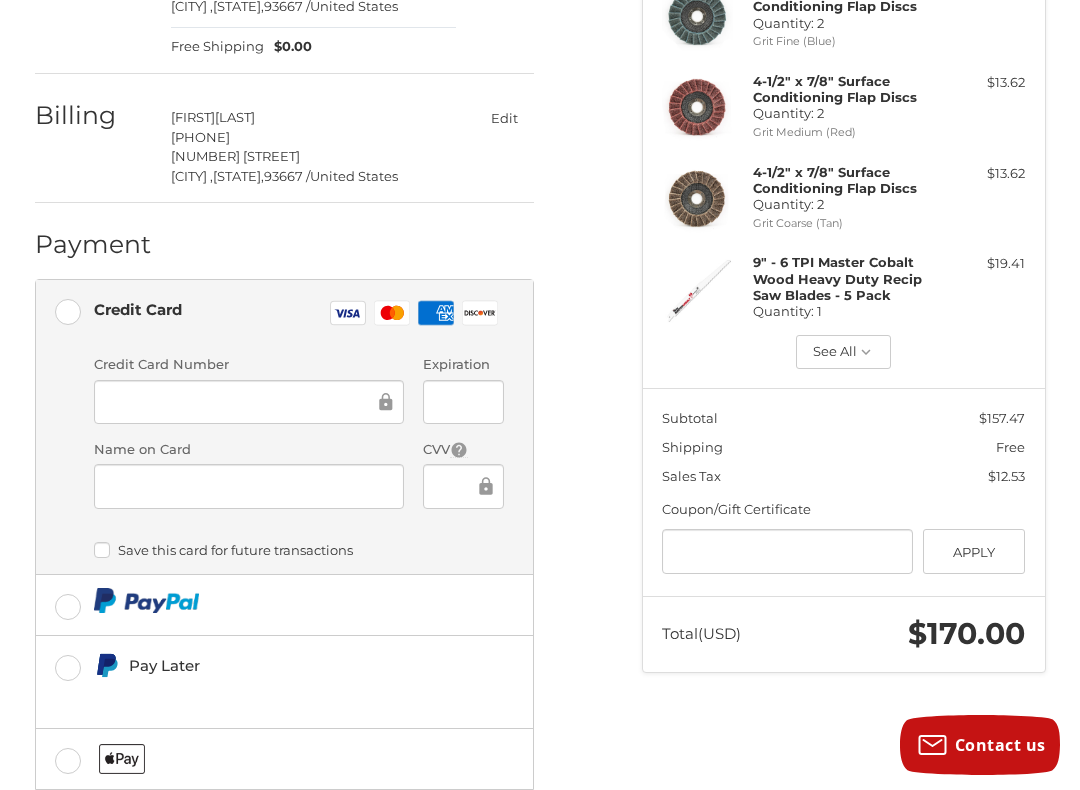 click at bounding box center [284, 605] 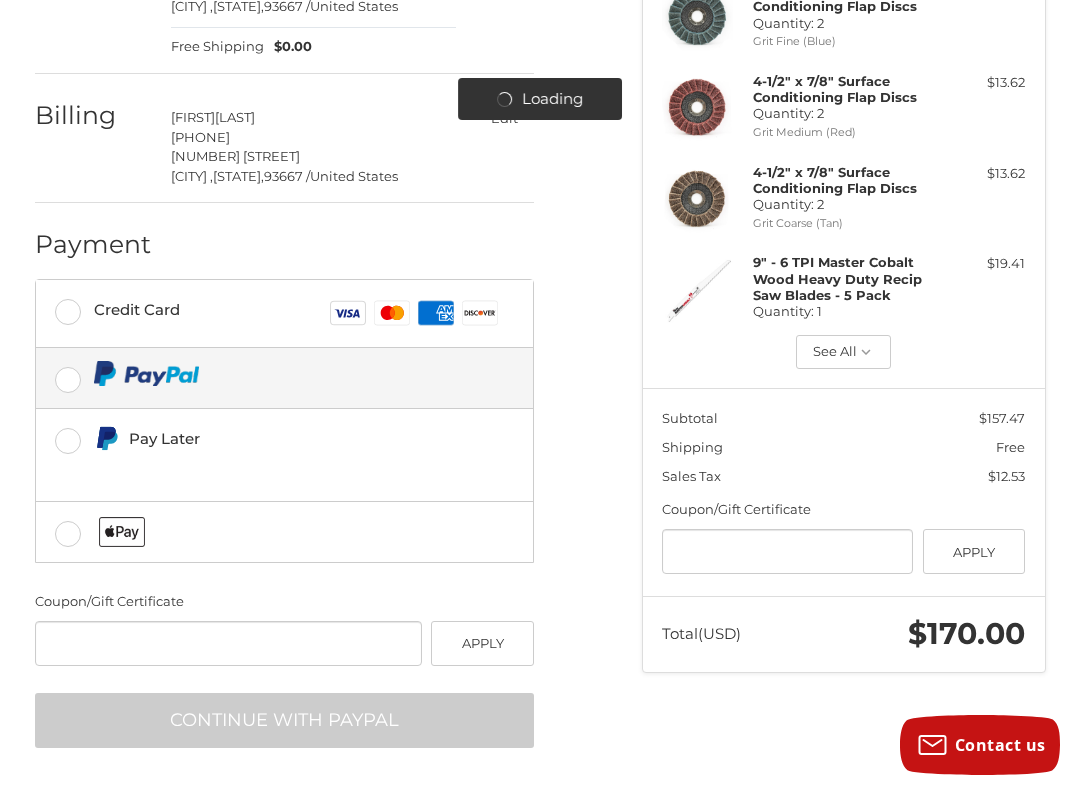 scroll, scrollTop: 328, scrollLeft: 0, axis: vertical 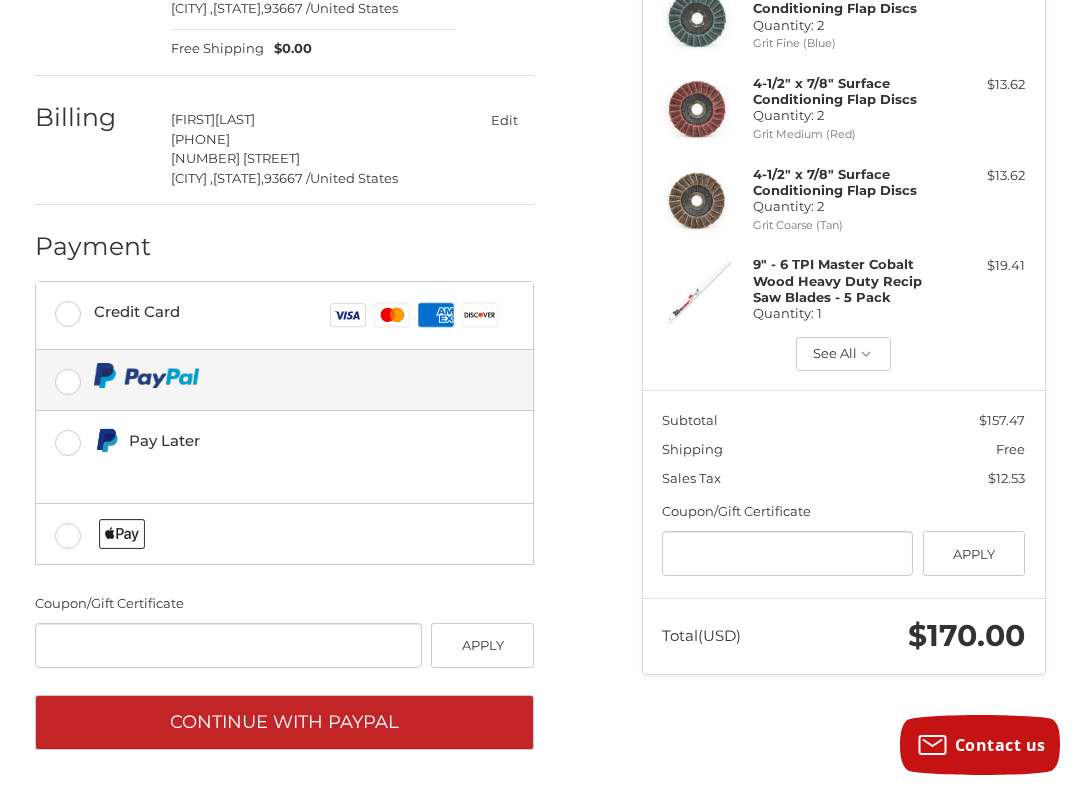 click on "Continue with PayPal" at bounding box center (284, 722) 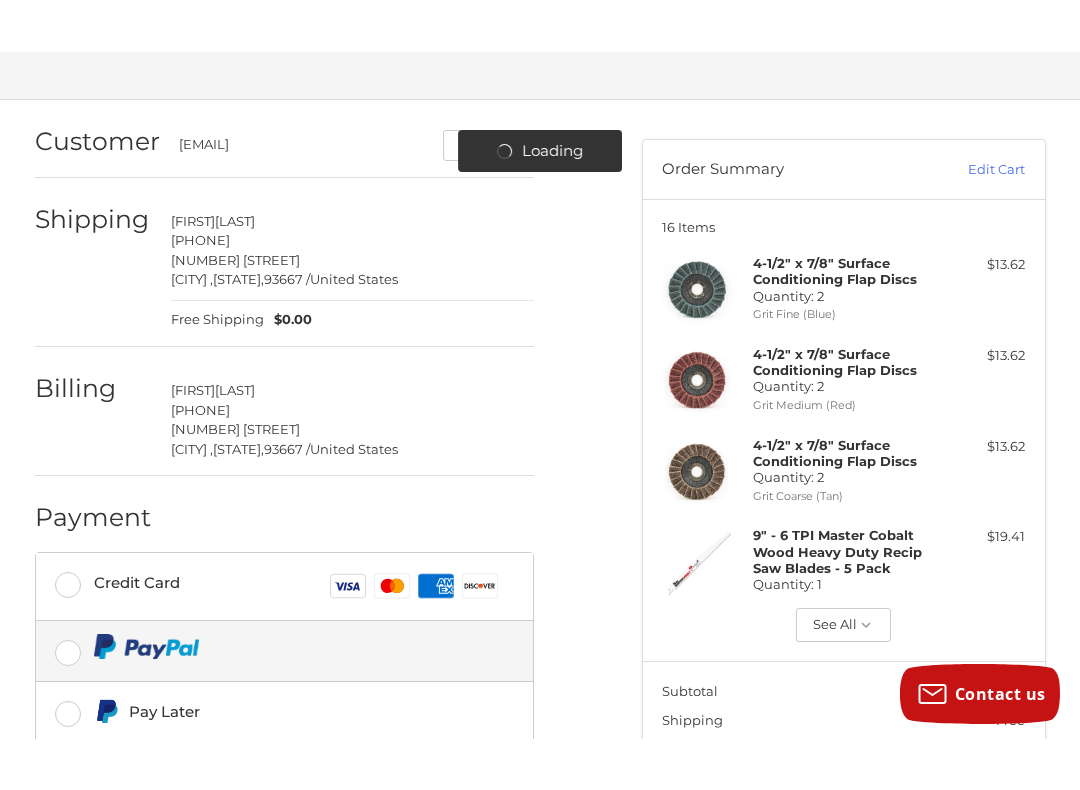 scroll, scrollTop: 328, scrollLeft: 0, axis: vertical 